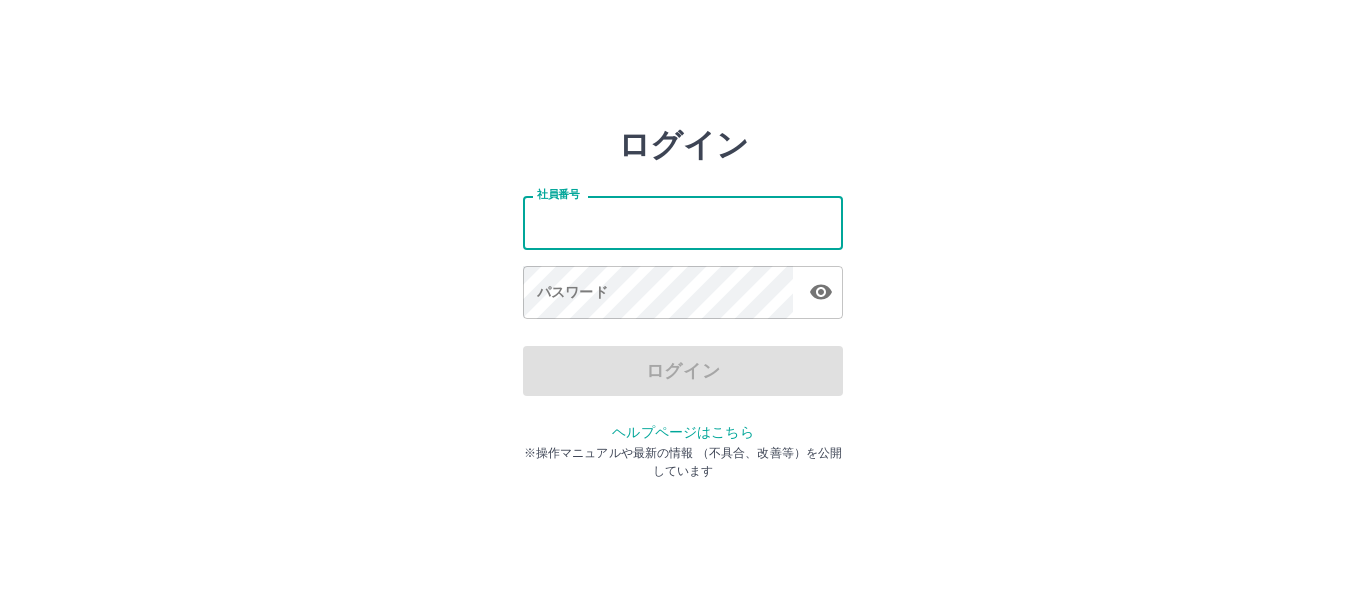 scroll, scrollTop: 0, scrollLeft: 0, axis: both 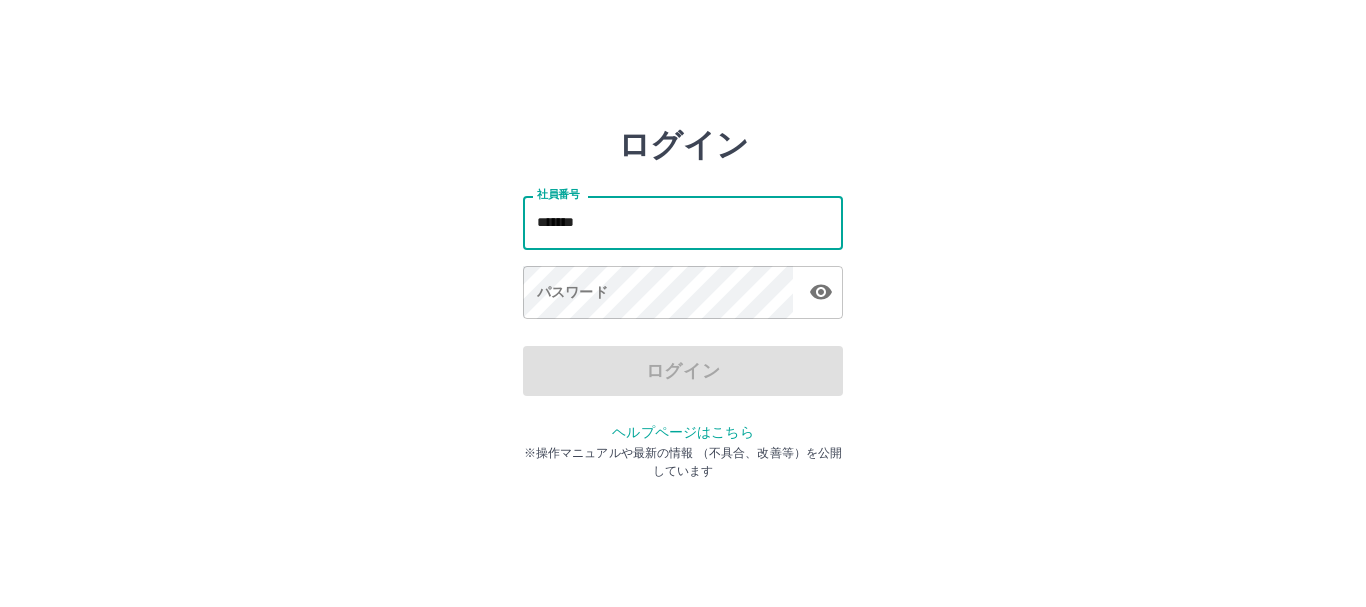 type on "*******" 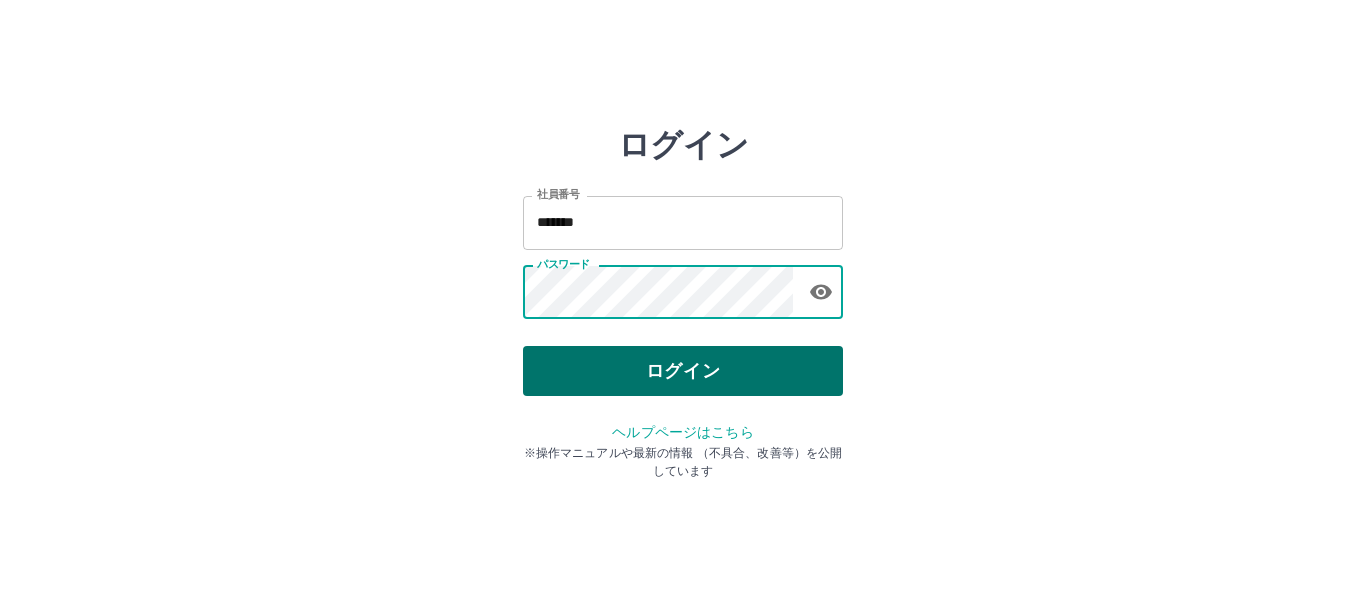click on "ログイン" at bounding box center (683, 371) 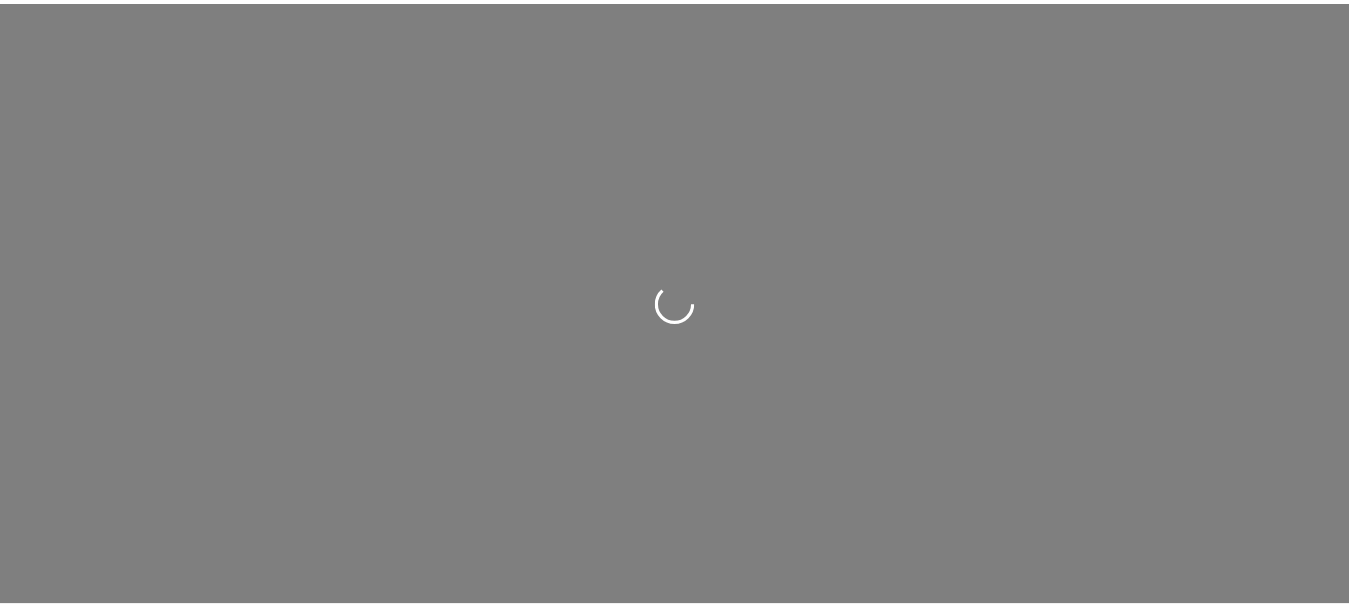 scroll, scrollTop: 0, scrollLeft: 0, axis: both 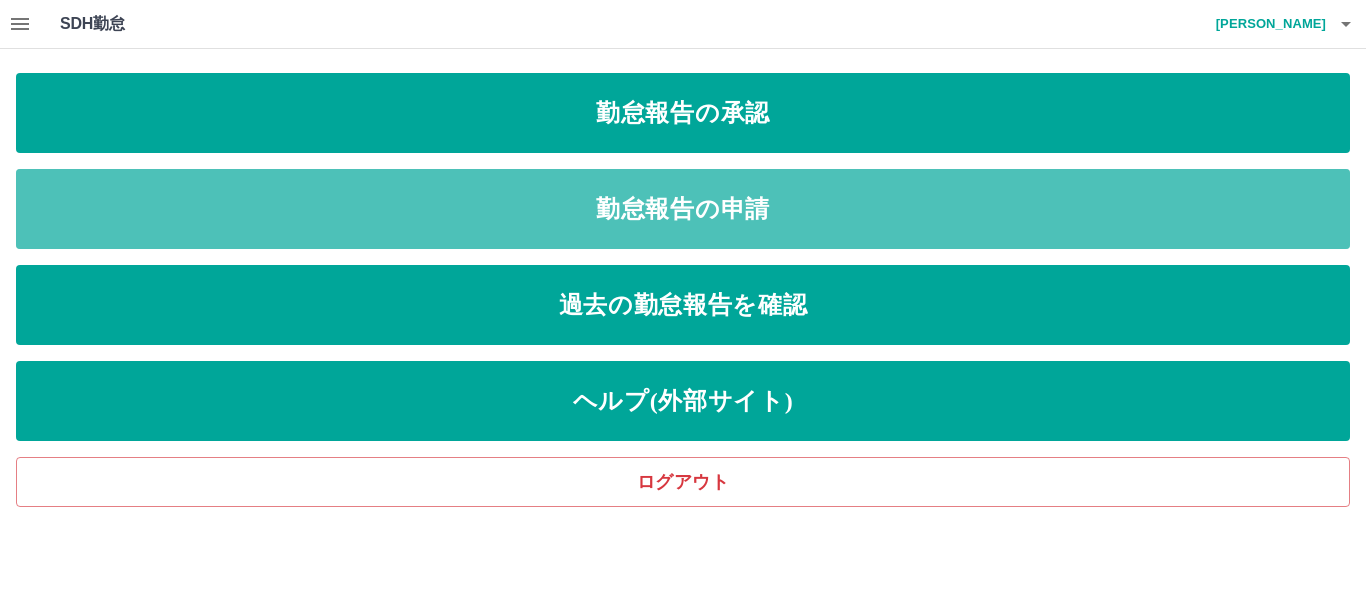 click on "勤怠報告の申請" at bounding box center [683, 209] 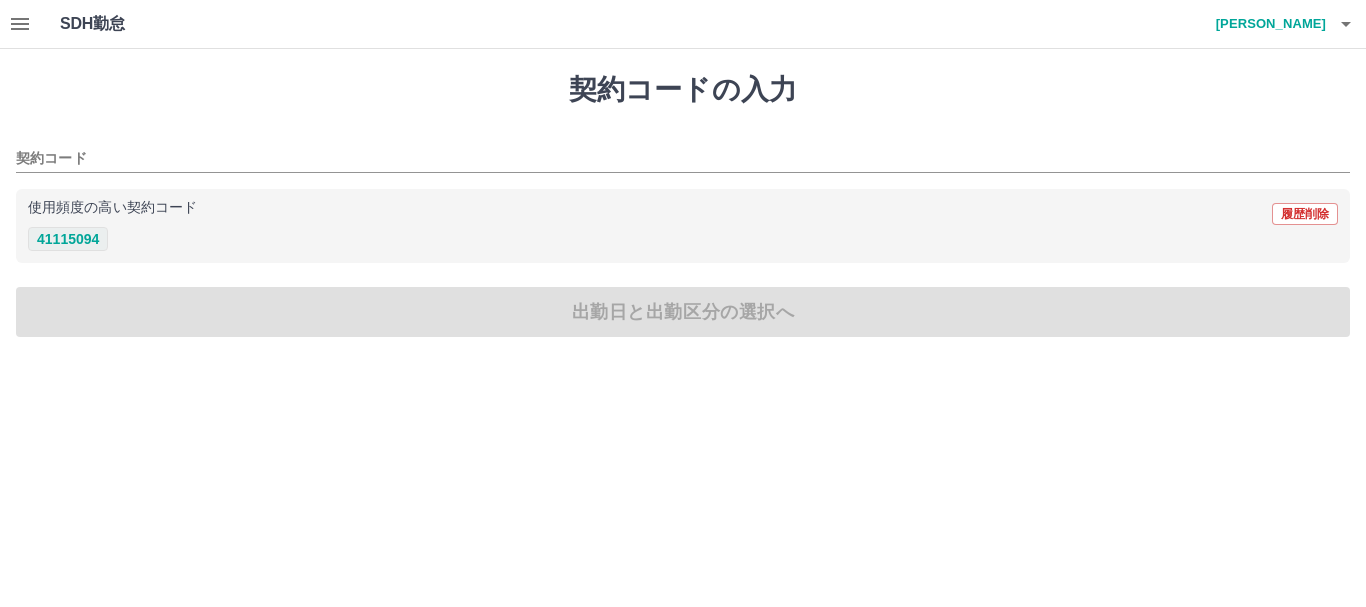 click on "41115094" at bounding box center [68, 239] 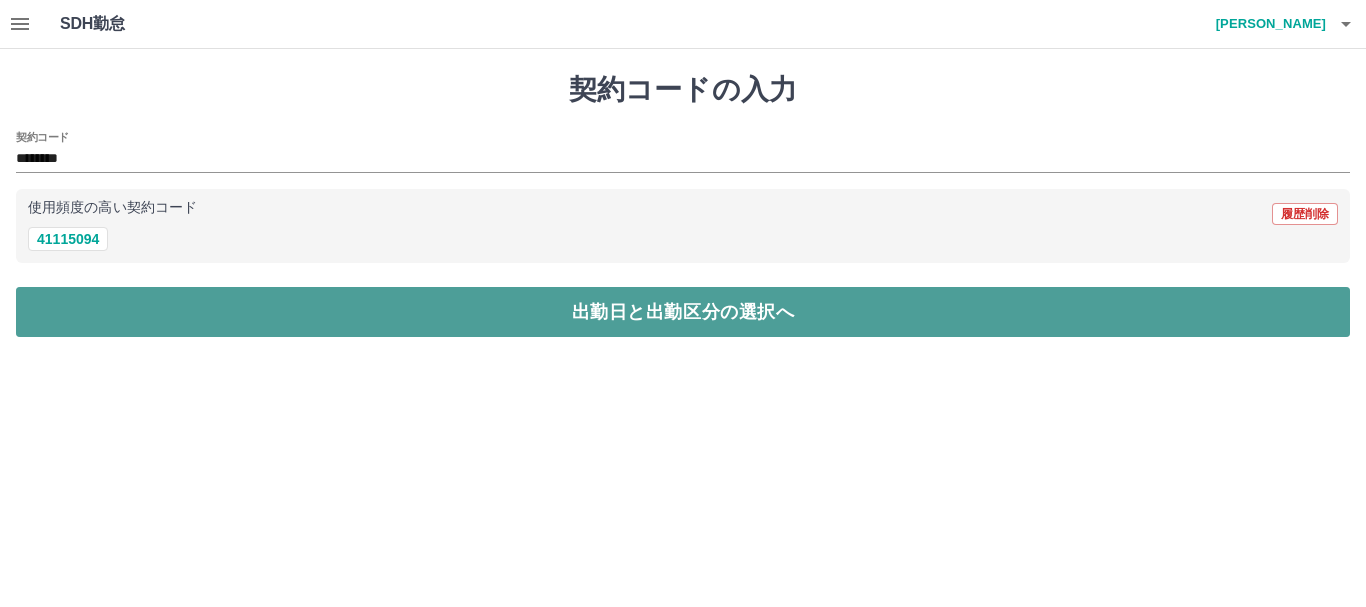 click on "出勤日と出勤区分の選択へ" at bounding box center (683, 312) 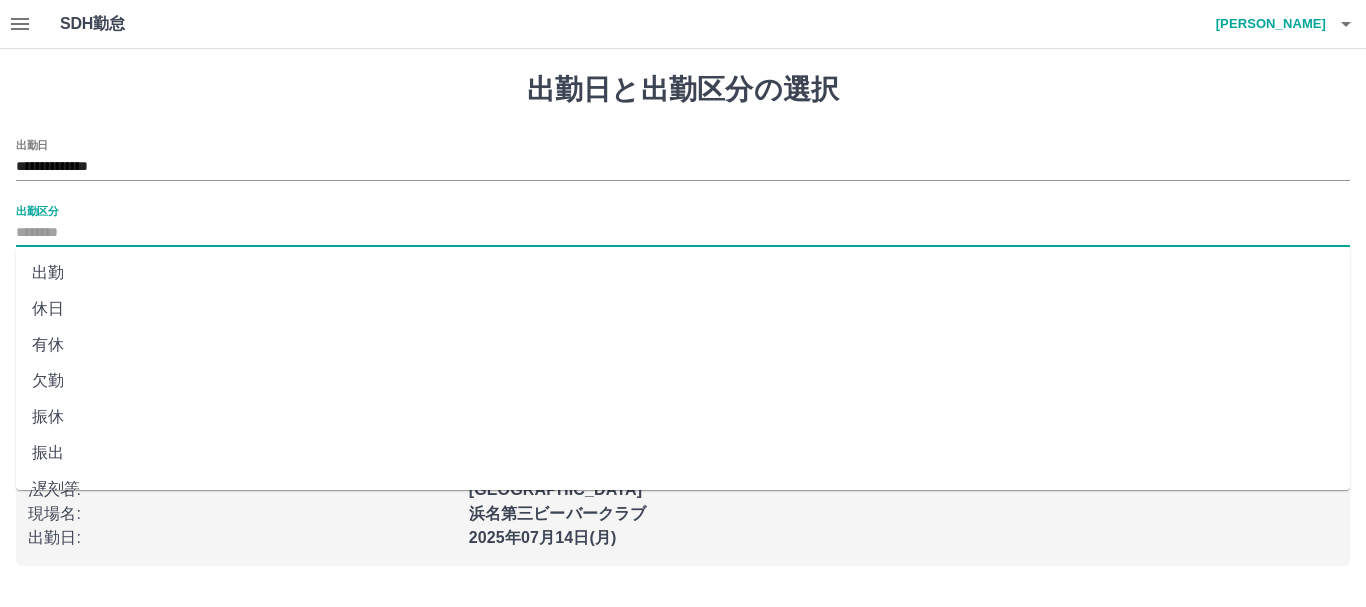click on "出勤区分" at bounding box center (683, 233) 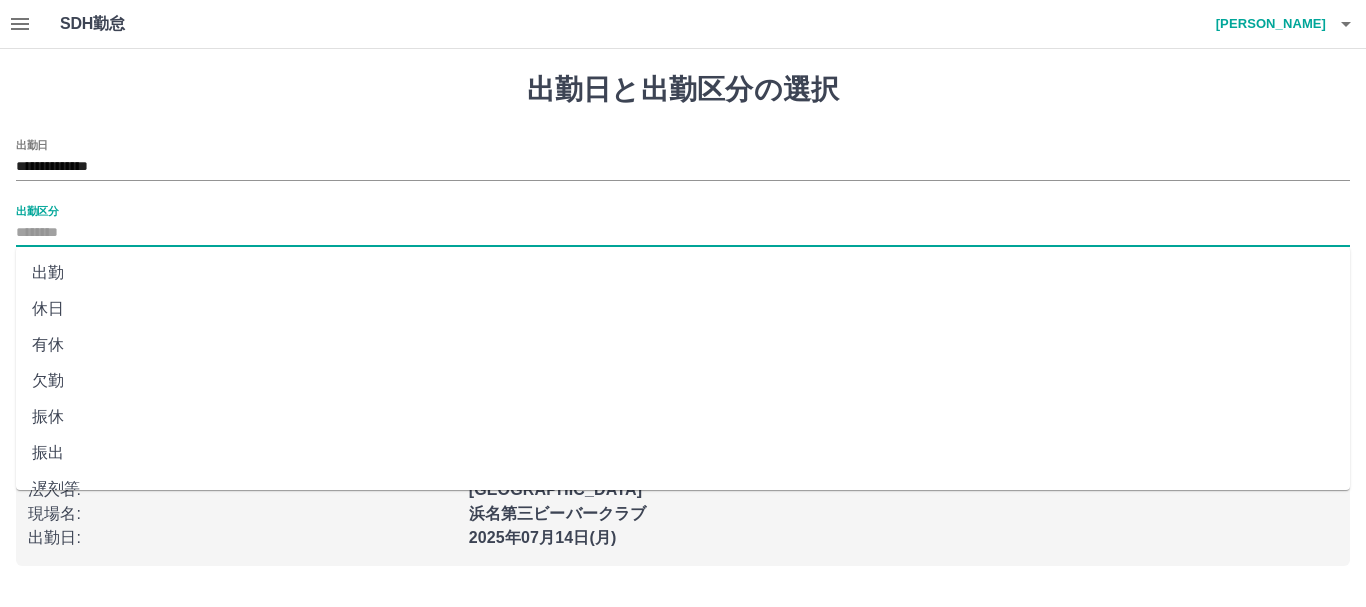 click on "出勤" at bounding box center (683, 273) 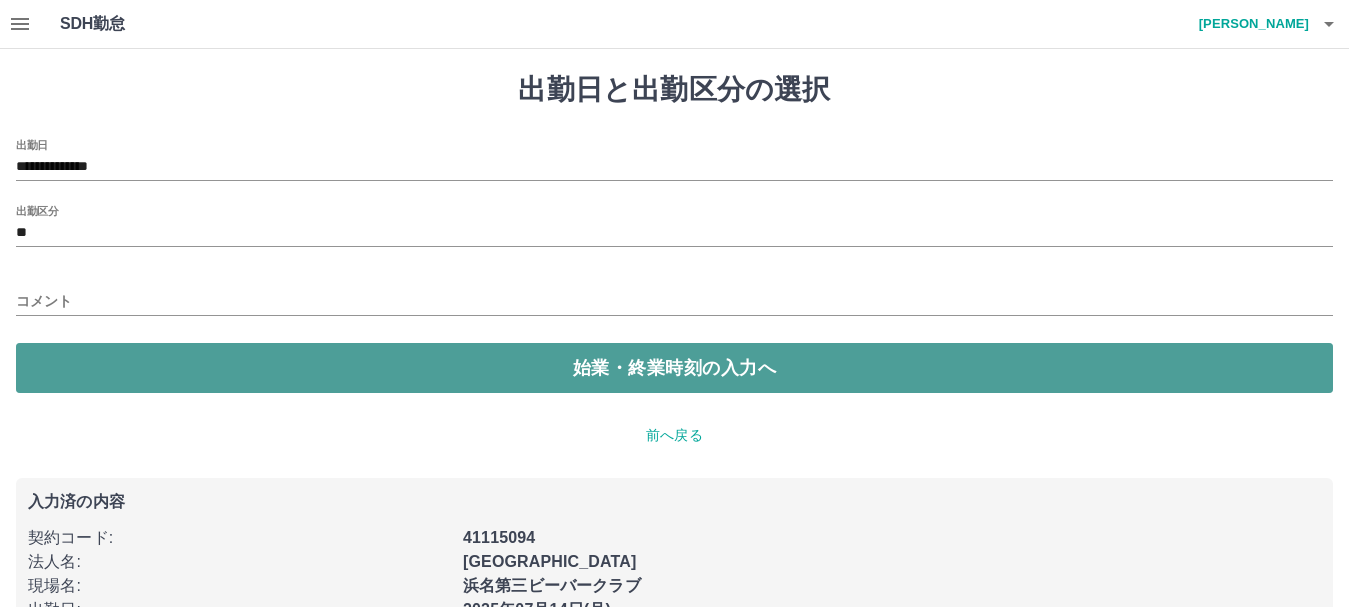 click on "始業・終業時刻の入力へ" at bounding box center (674, 368) 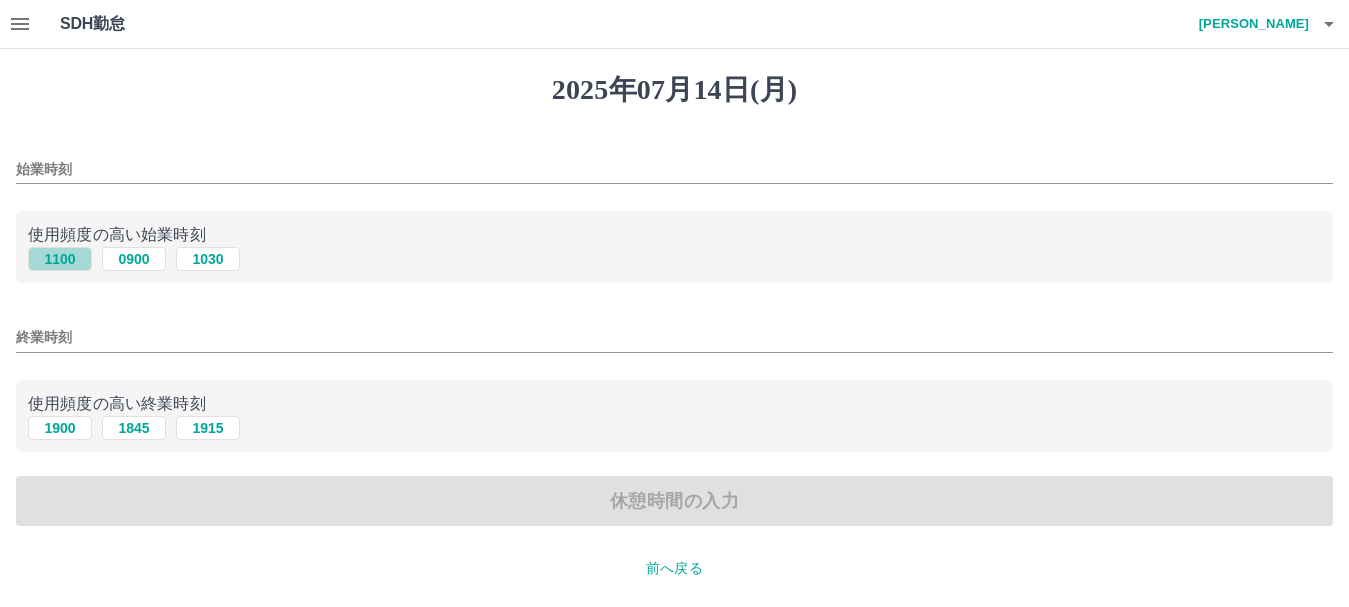 click on "1100" at bounding box center [60, 259] 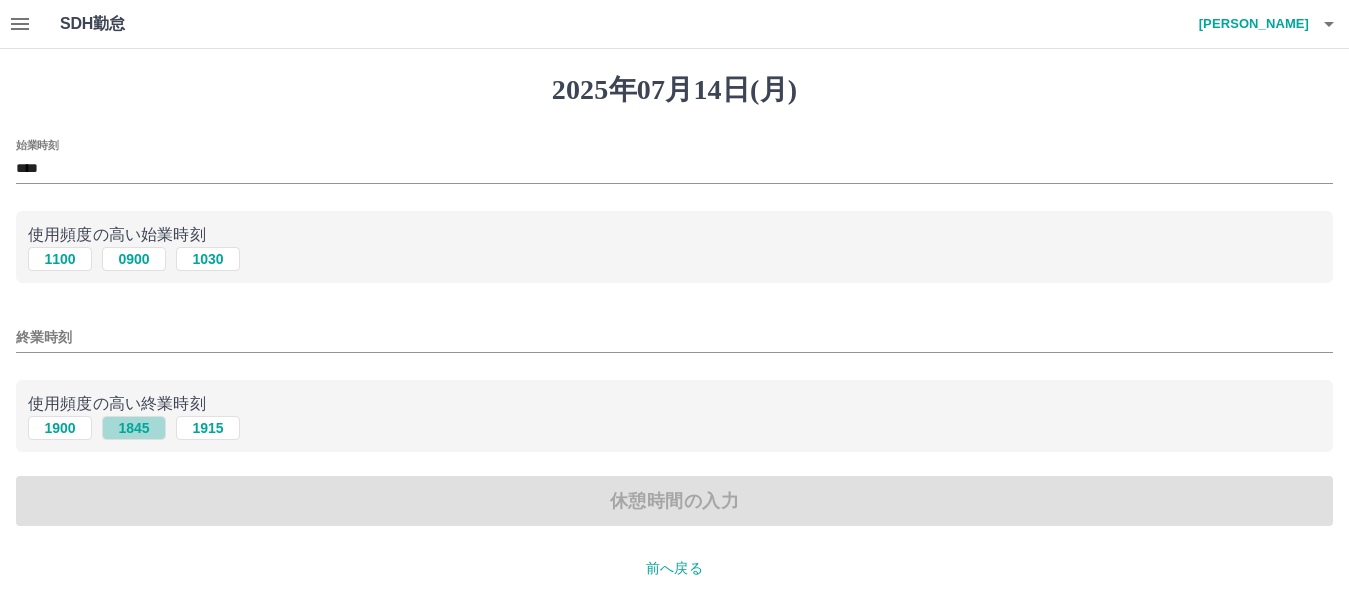 click on "1845" at bounding box center [134, 428] 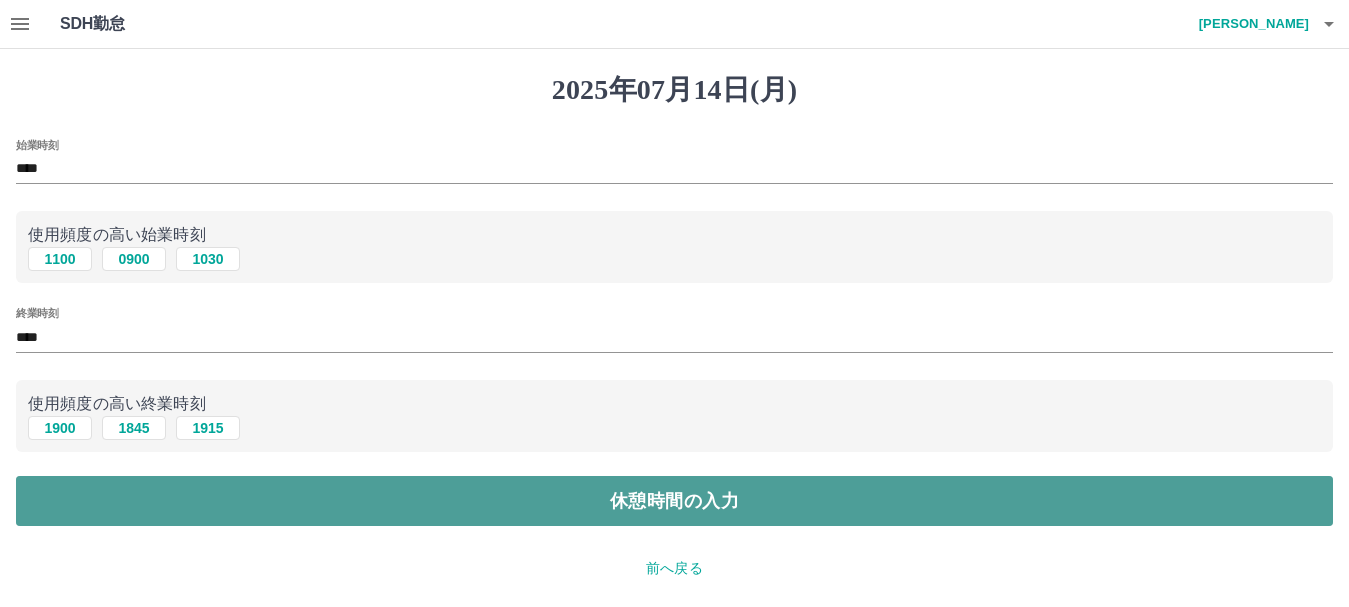 click on "休憩時間の入力" at bounding box center (674, 501) 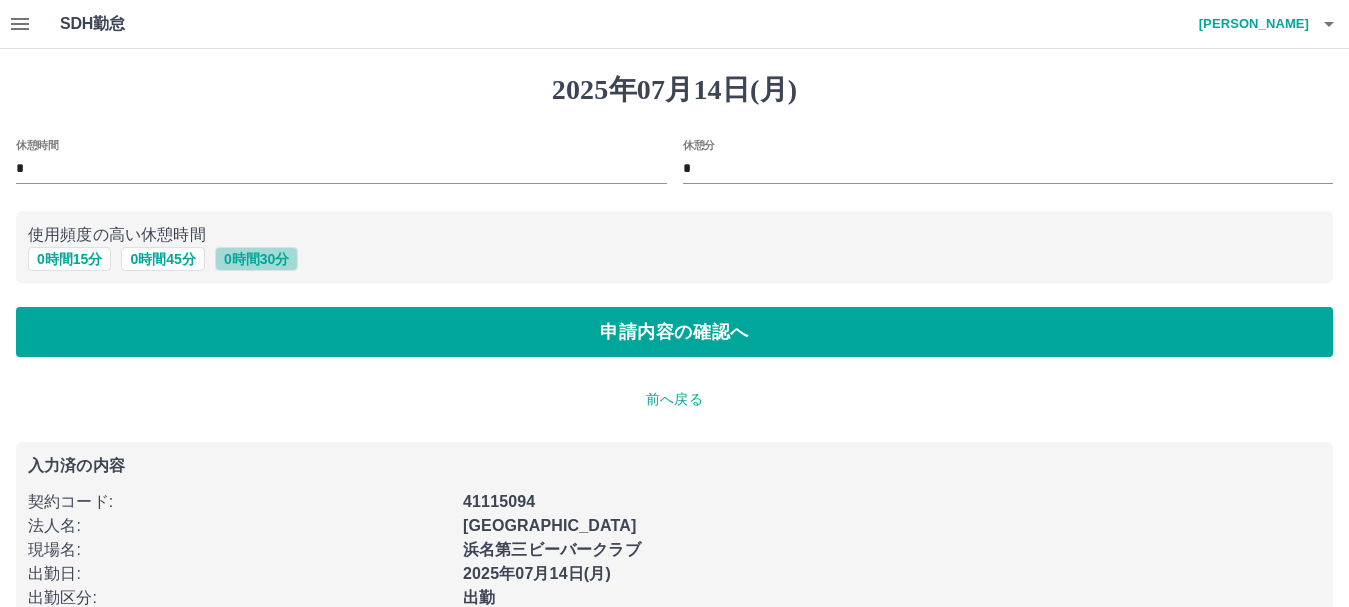 click on "0 時間 30 分" at bounding box center (256, 259) 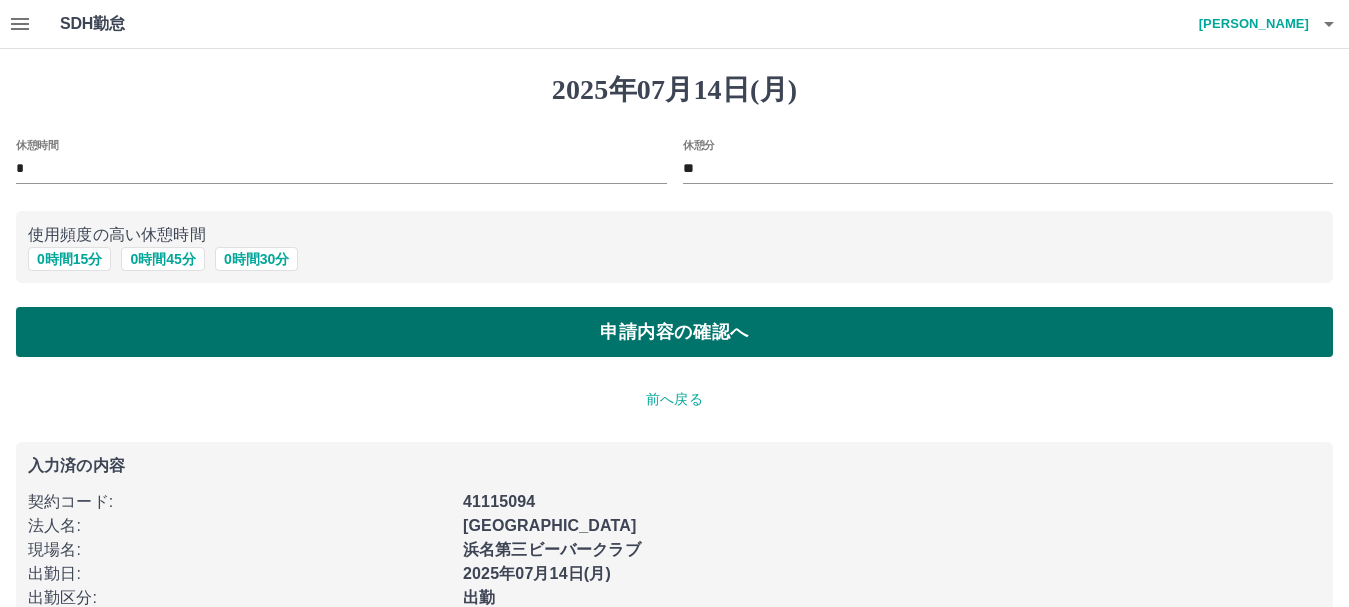 click on "申請内容の確認へ" at bounding box center (674, 332) 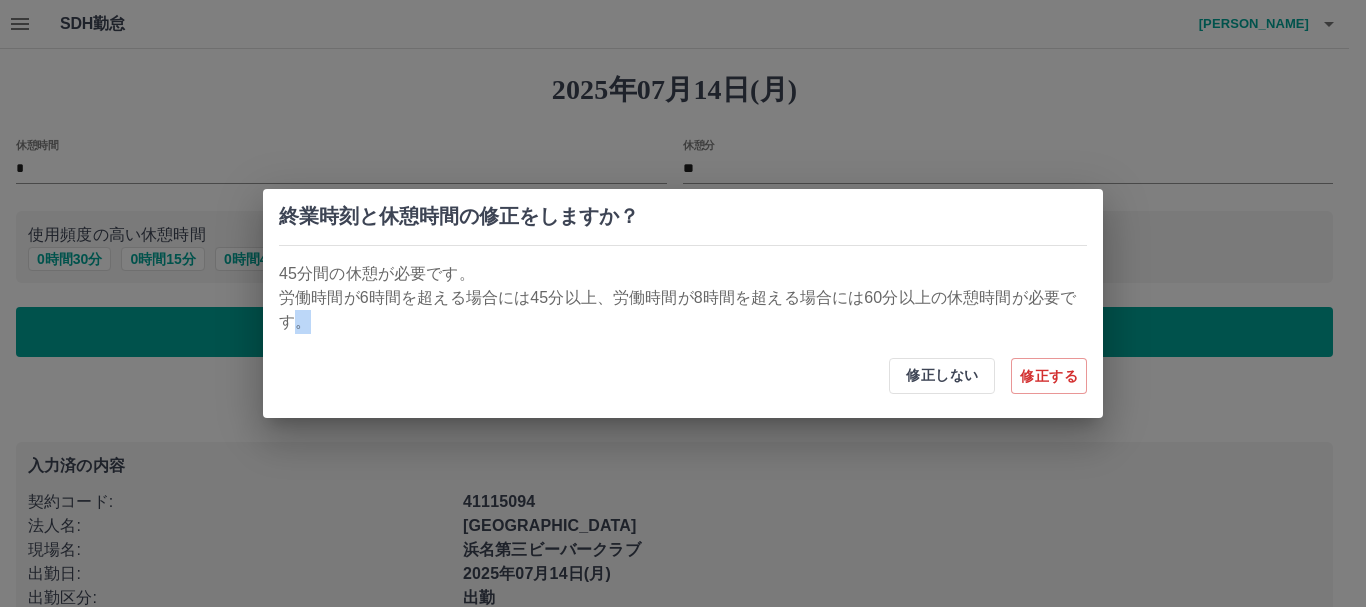 drag, startPoint x: 574, startPoint y: 342, endPoint x: 825, endPoint y: 382, distance: 254.16727 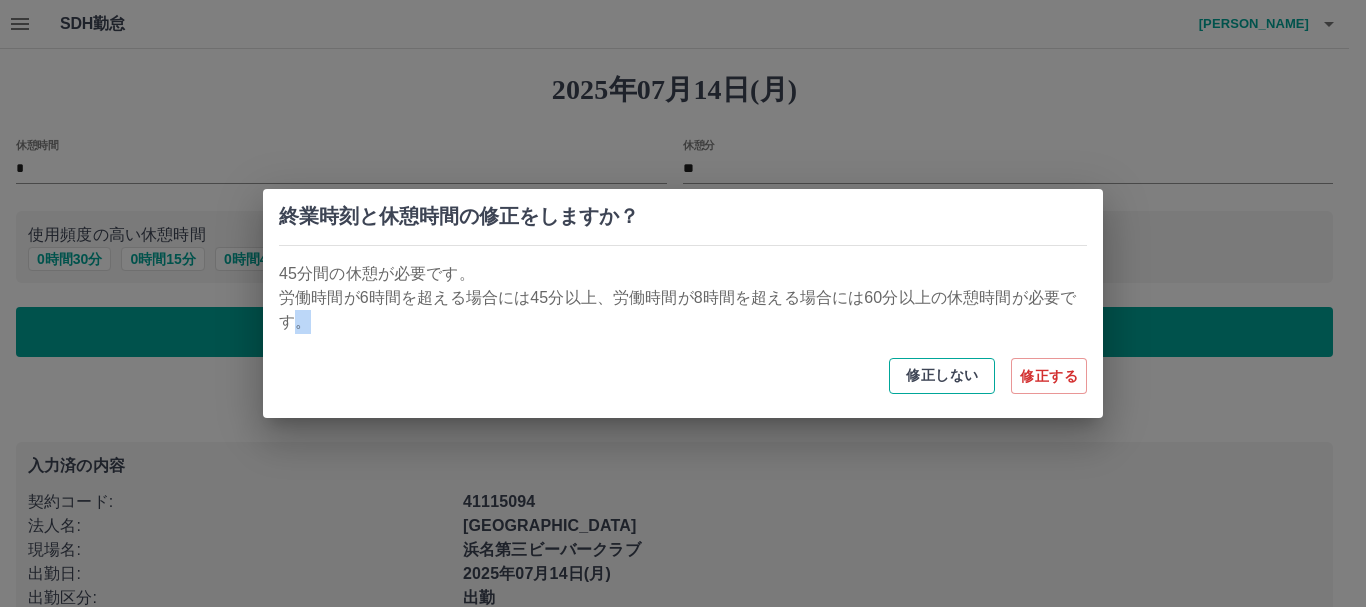 click on "修正しない" at bounding box center (942, 376) 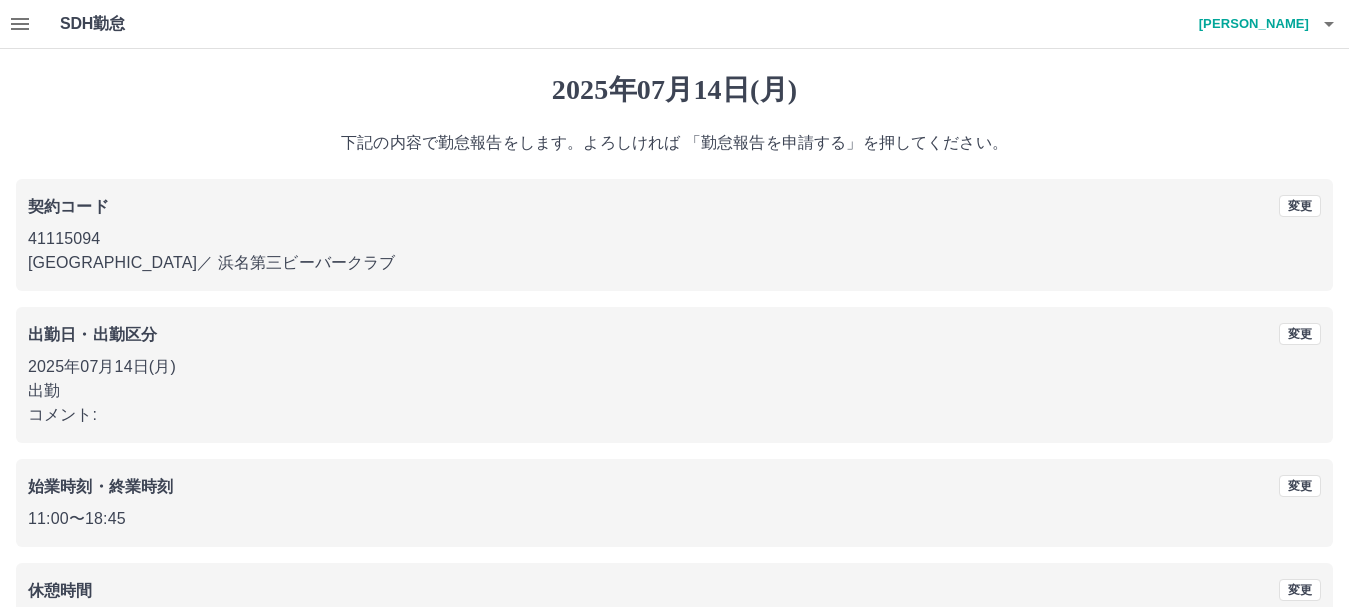 scroll, scrollTop: 142, scrollLeft: 0, axis: vertical 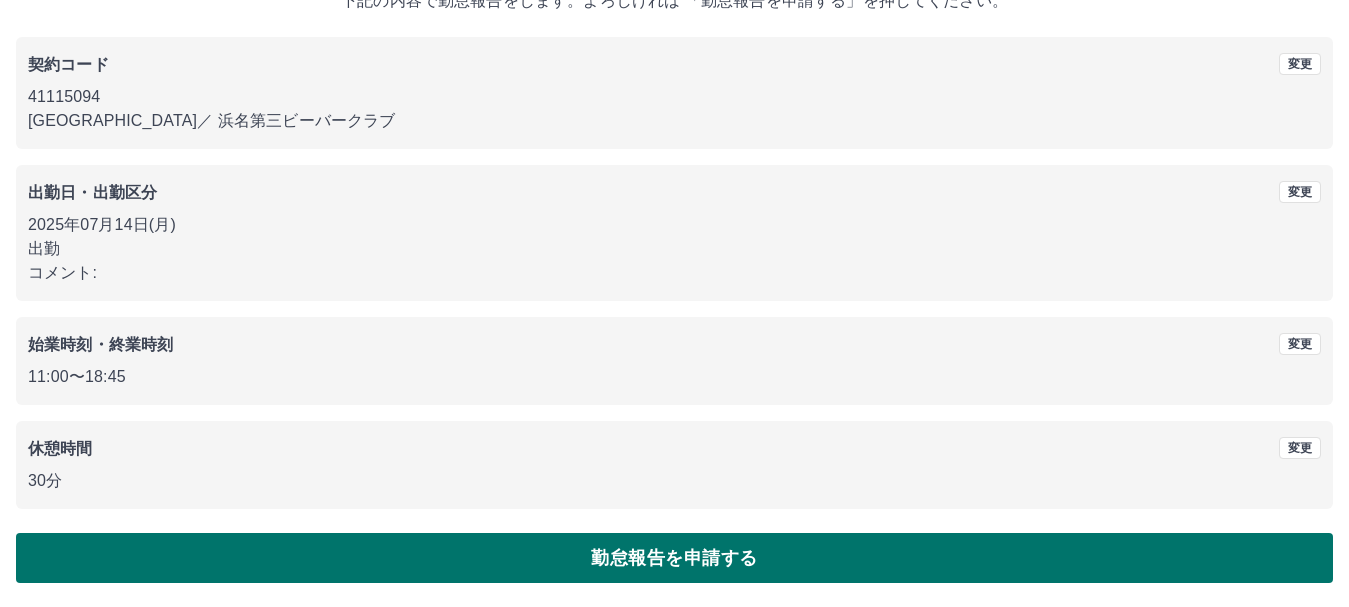 click on "勤怠報告を申請する" at bounding box center [674, 558] 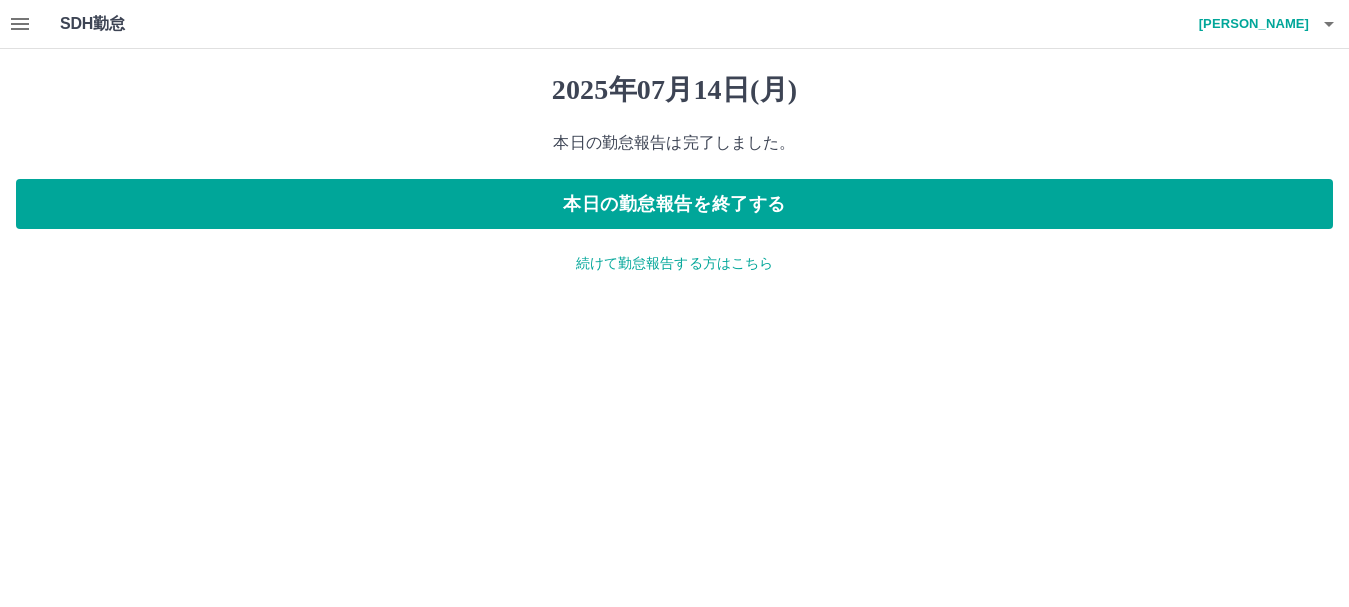 scroll, scrollTop: 0, scrollLeft: 0, axis: both 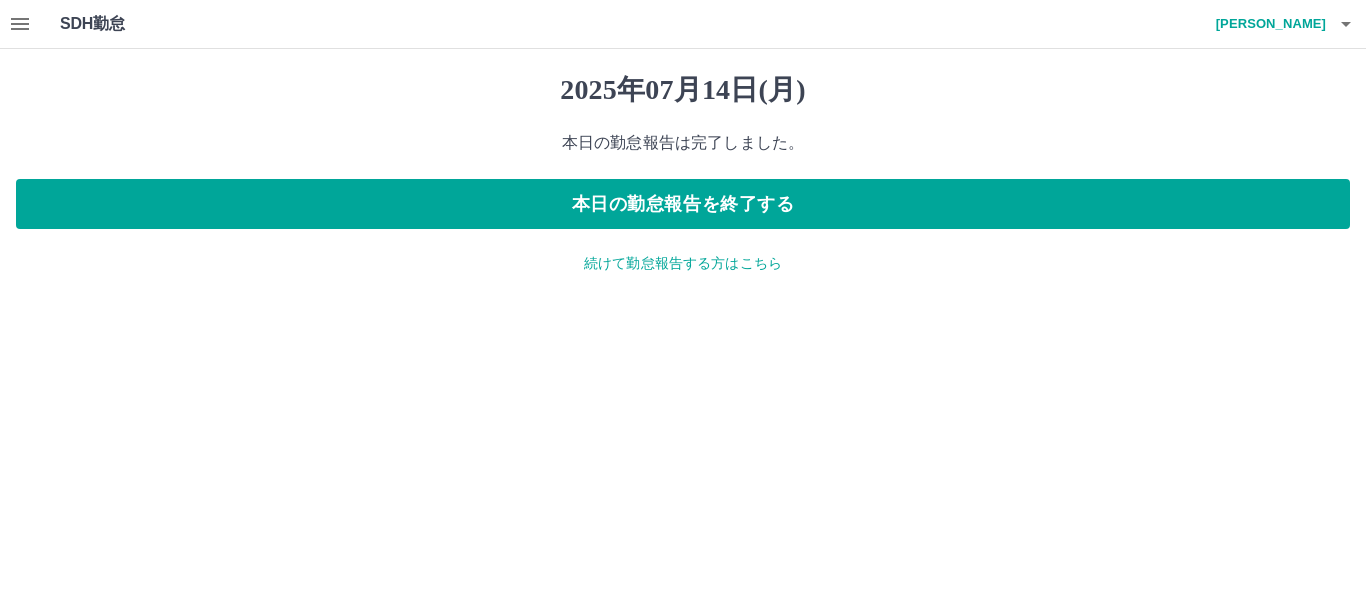 drag, startPoint x: 517, startPoint y: 550, endPoint x: 338, endPoint y: 172, distance: 418.24036 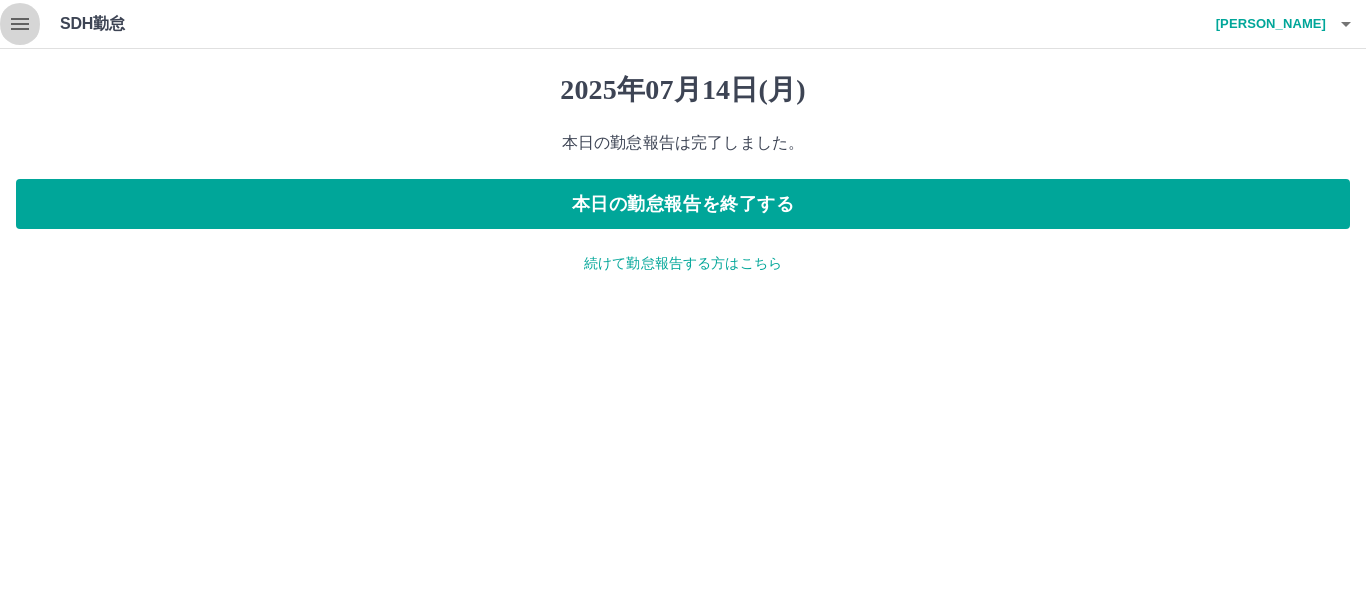click 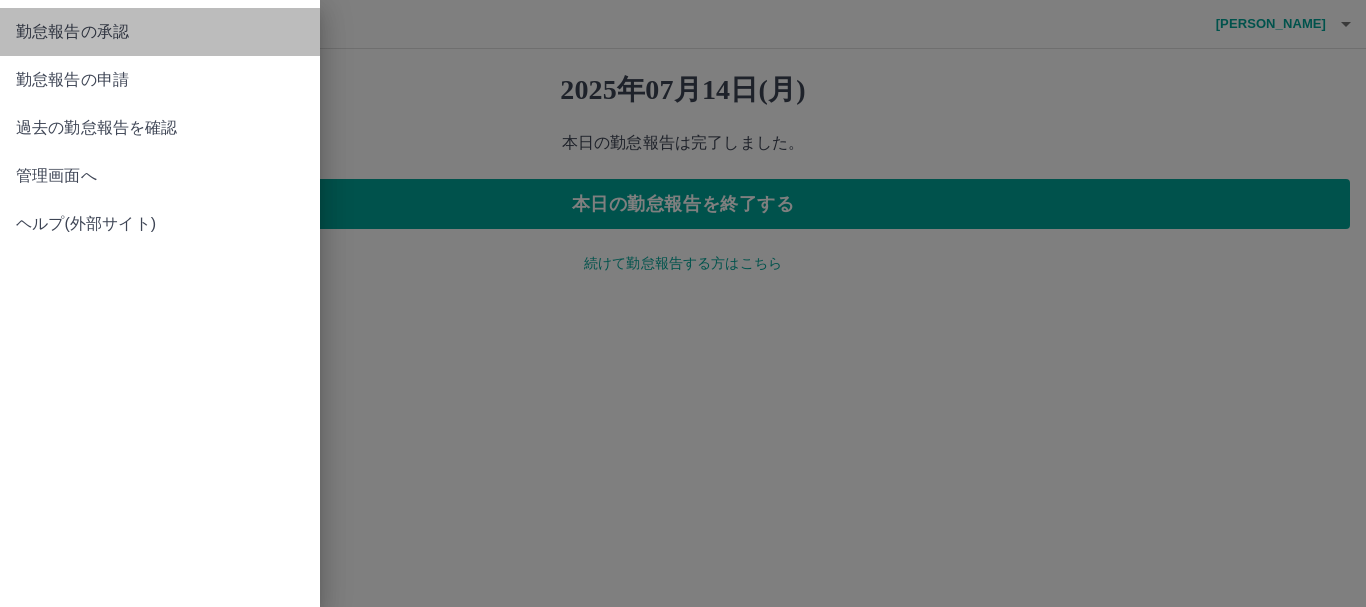 click on "勤怠報告の承認" at bounding box center [160, 32] 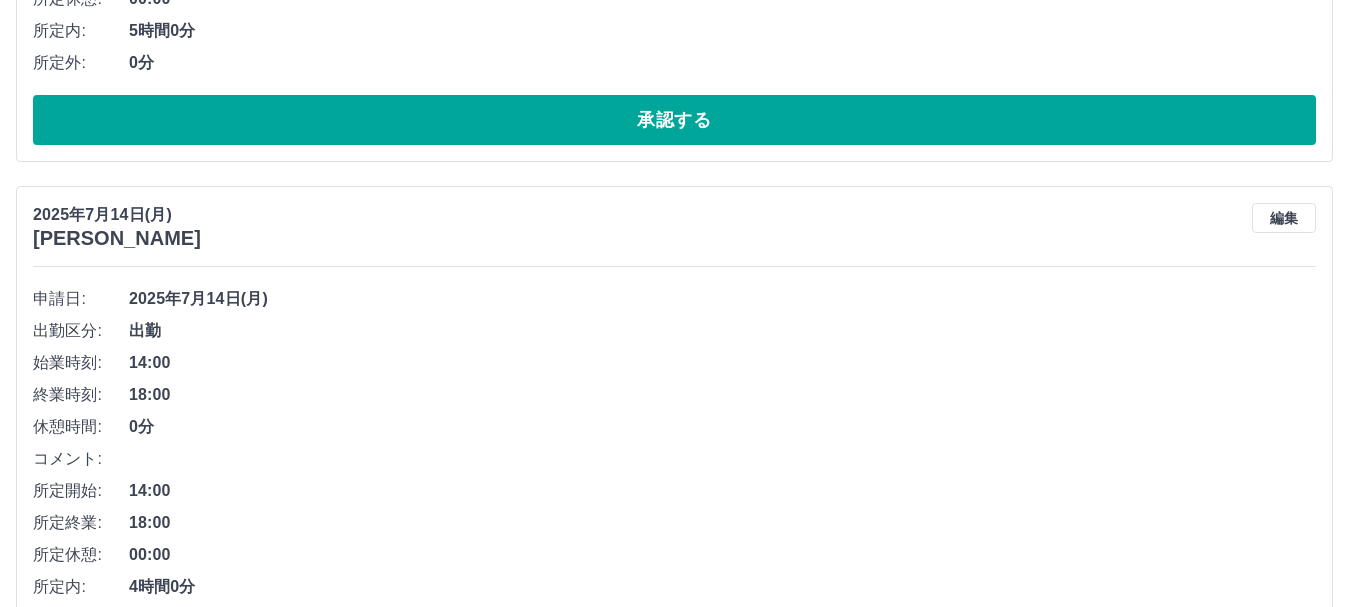 scroll, scrollTop: 605, scrollLeft: 0, axis: vertical 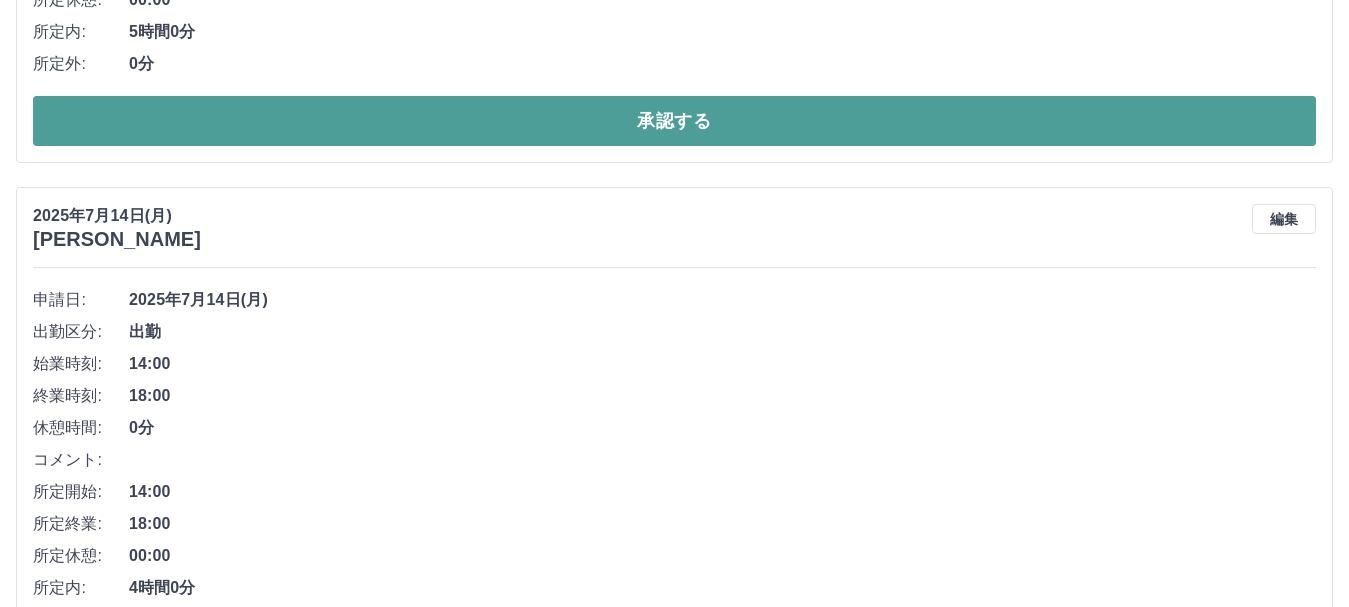 click on "承認する" at bounding box center (674, 121) 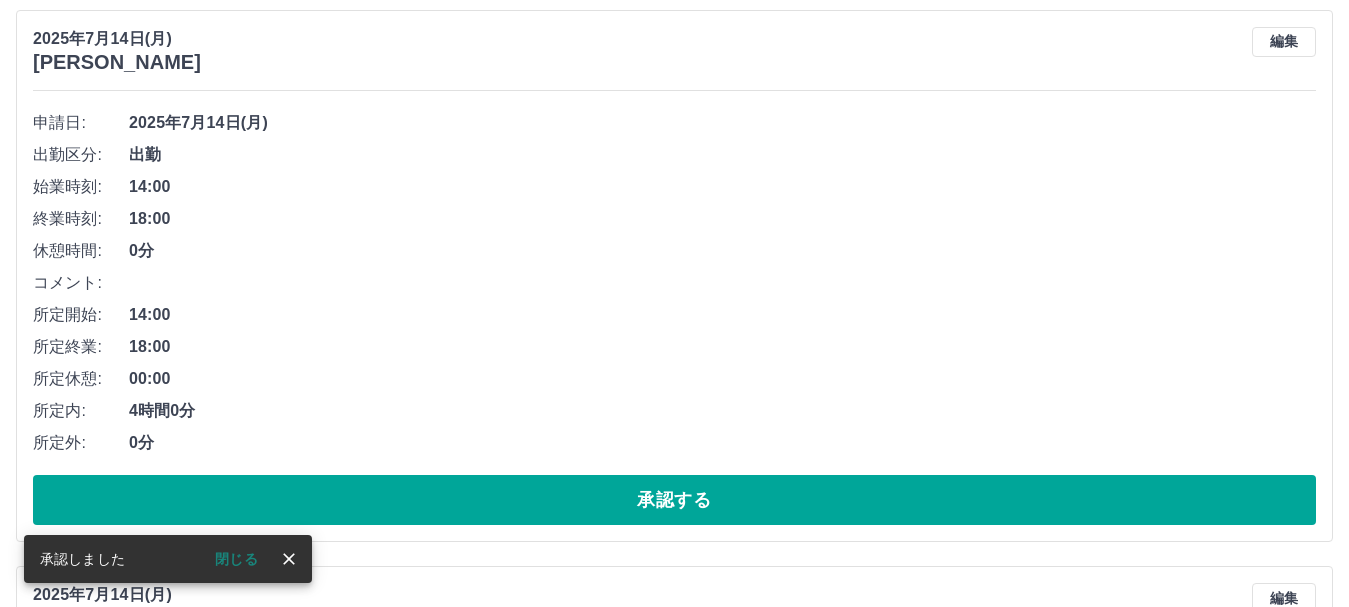 scroll, scrollTop: 227, scrollLeft: 0, axis: vertical 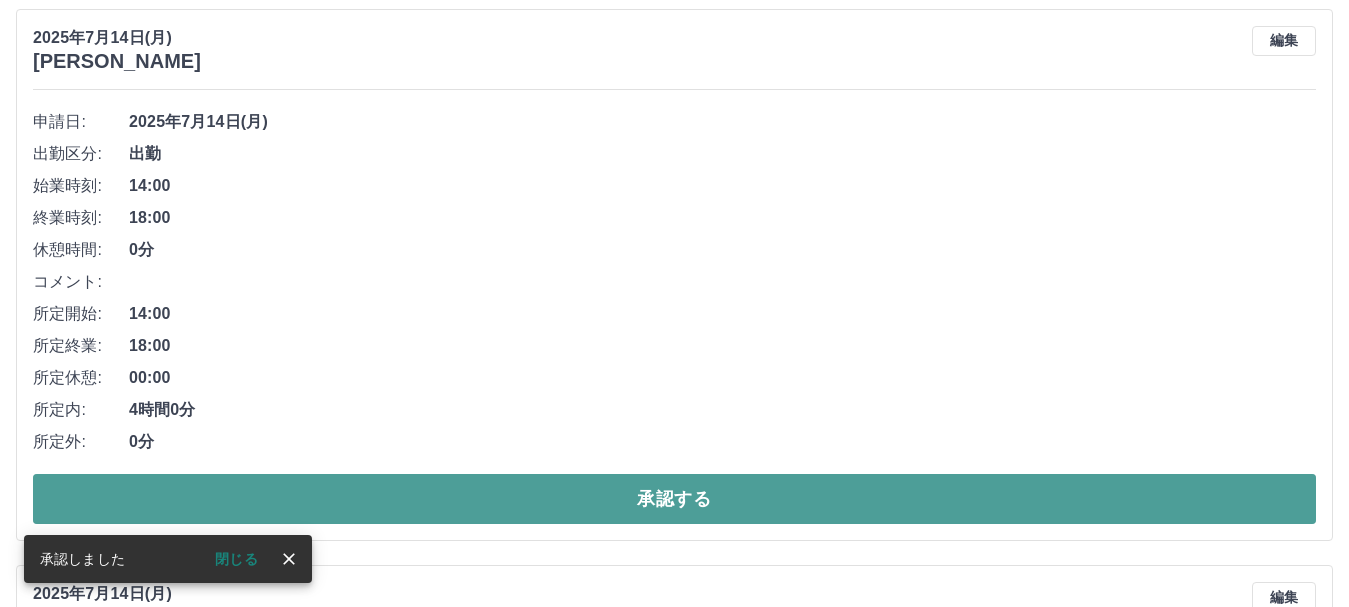 click on "承認する" at bounding box center [674, 499] 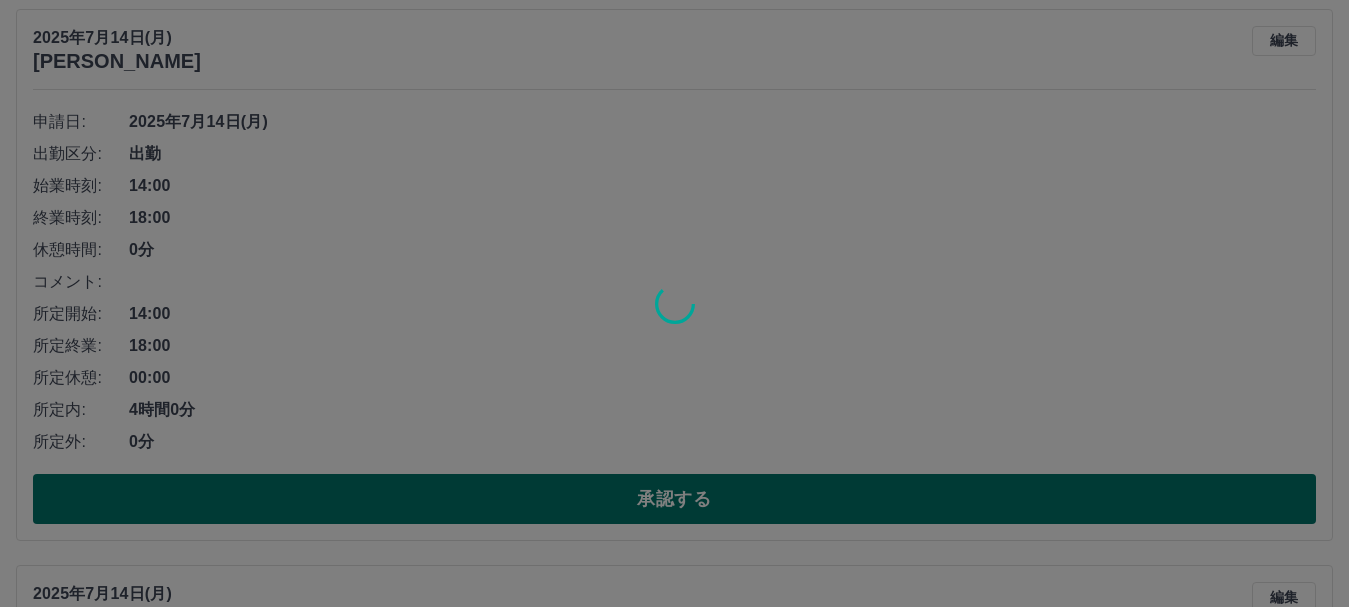 click at bounding box center [674, 303] 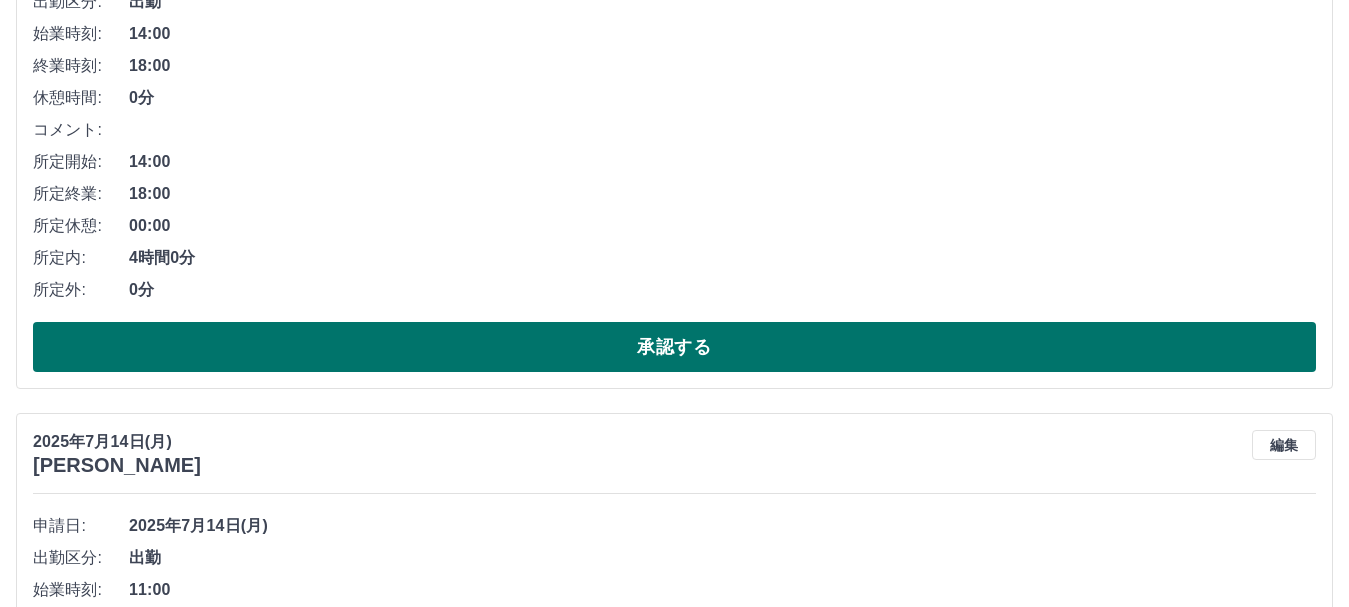scroll, scrollTop: 380, scrollLeft: 0, axis: vertical 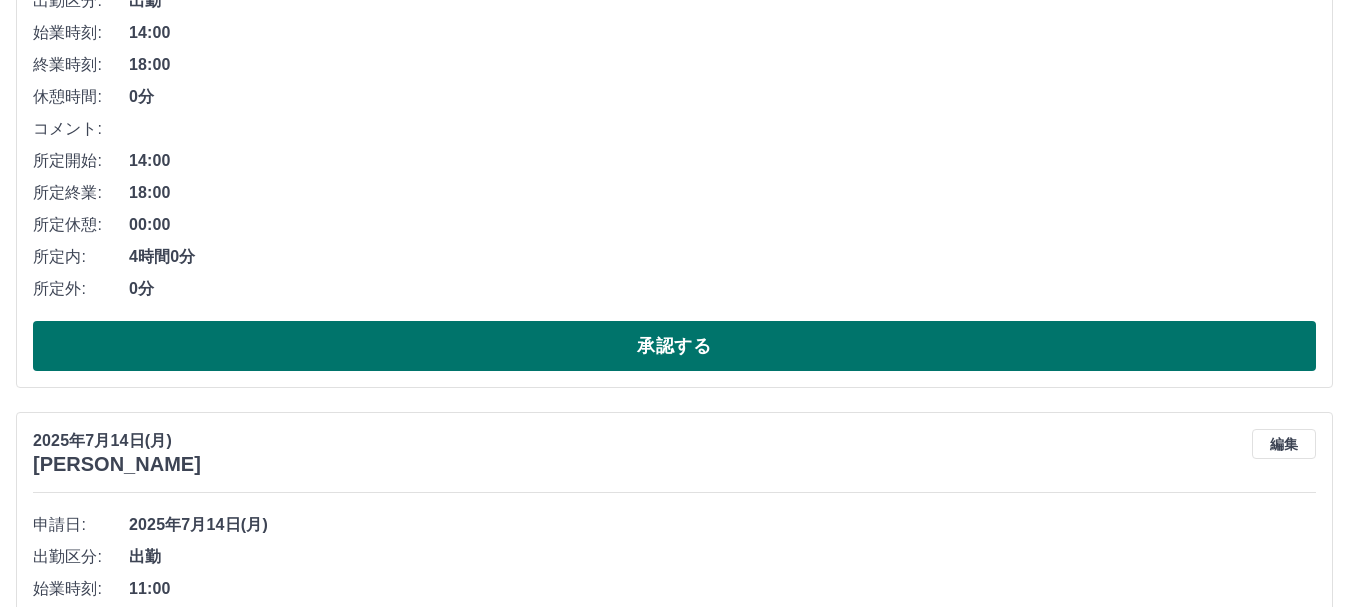 click on "2025年7月14日(月)" at bounding box center [722, 525] 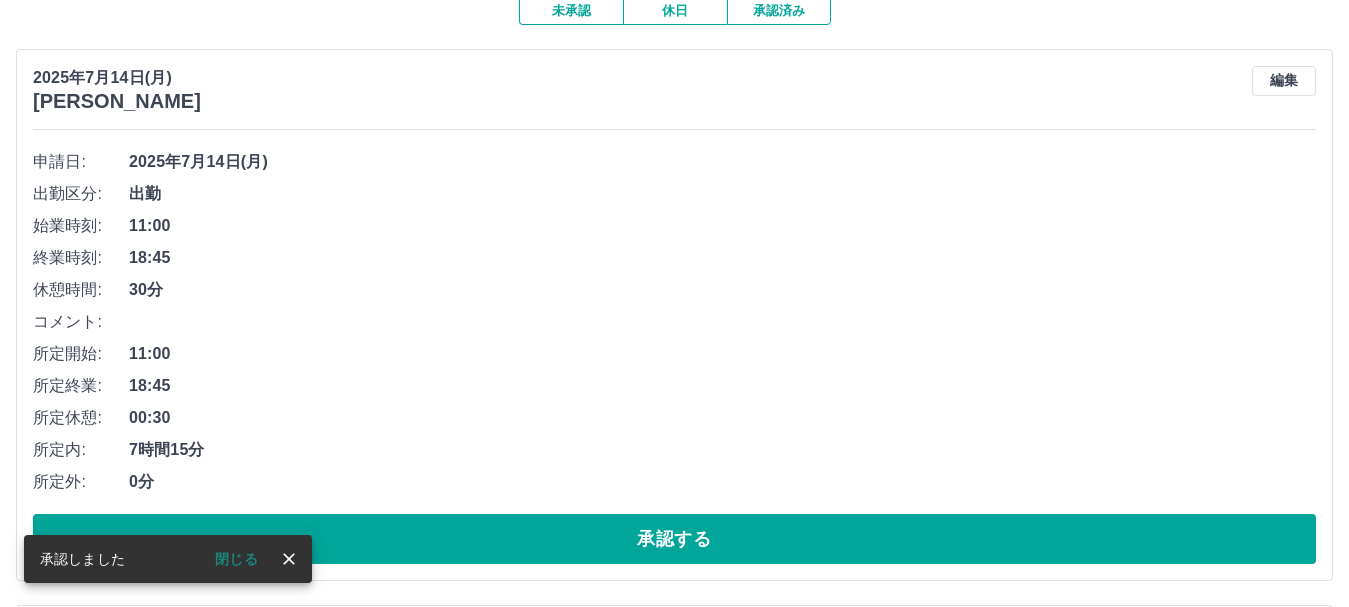 scroll, scrollTop: 189, scrollLeft: 0, axis: vertical 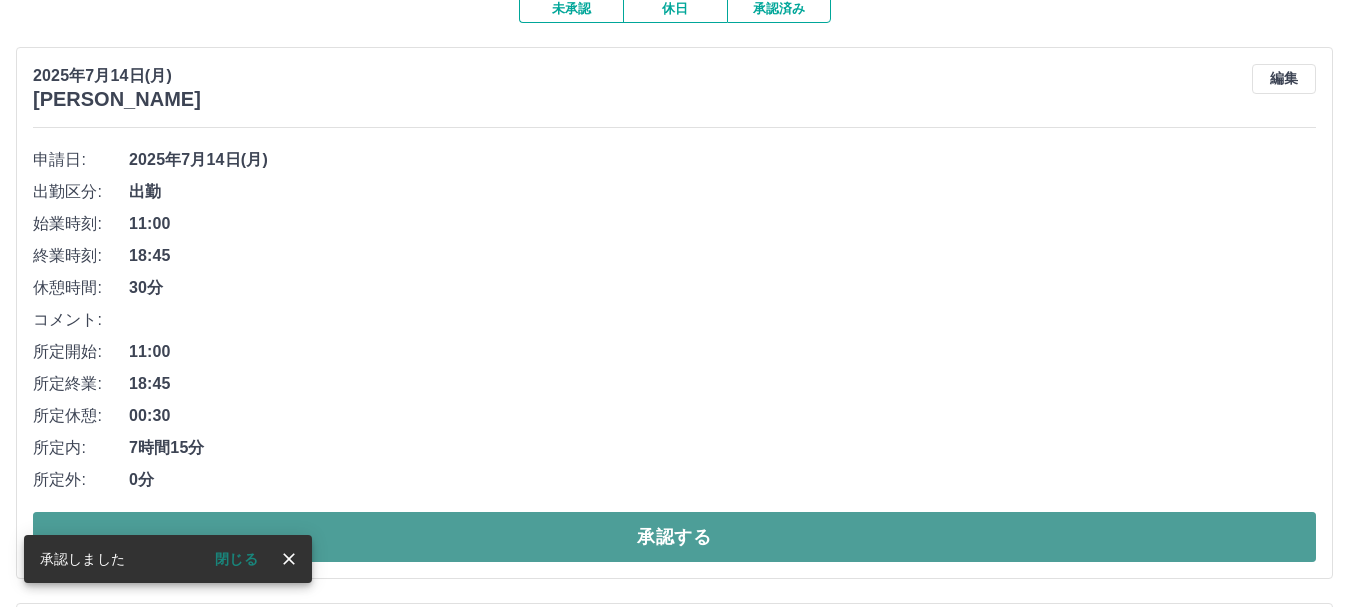 click on "承認する" at bounding box center [674, 537] 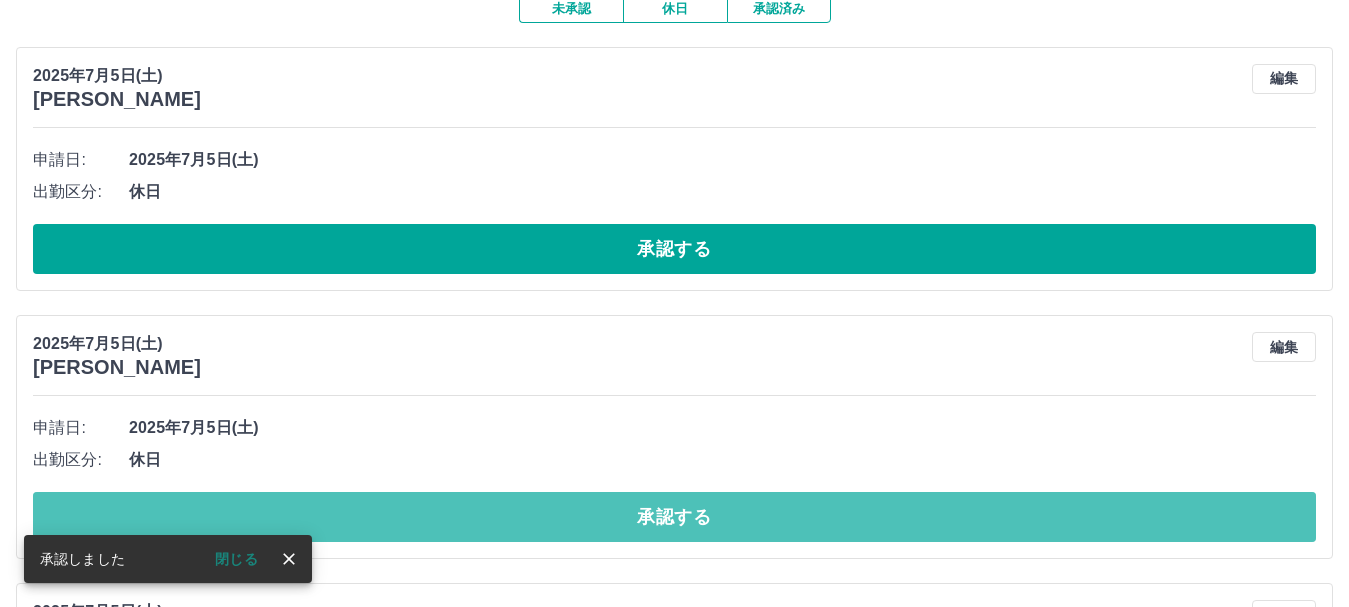 click on "承認する" at bounding box center [674, 517] 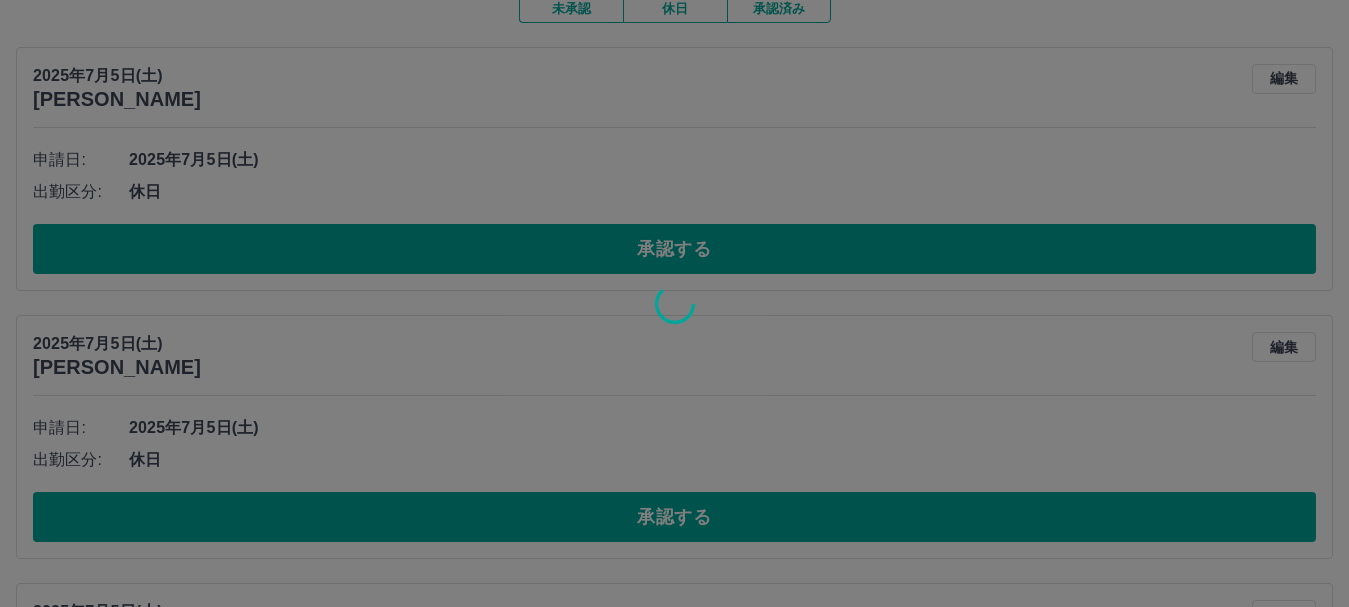 click at bounding box center [674, 303] 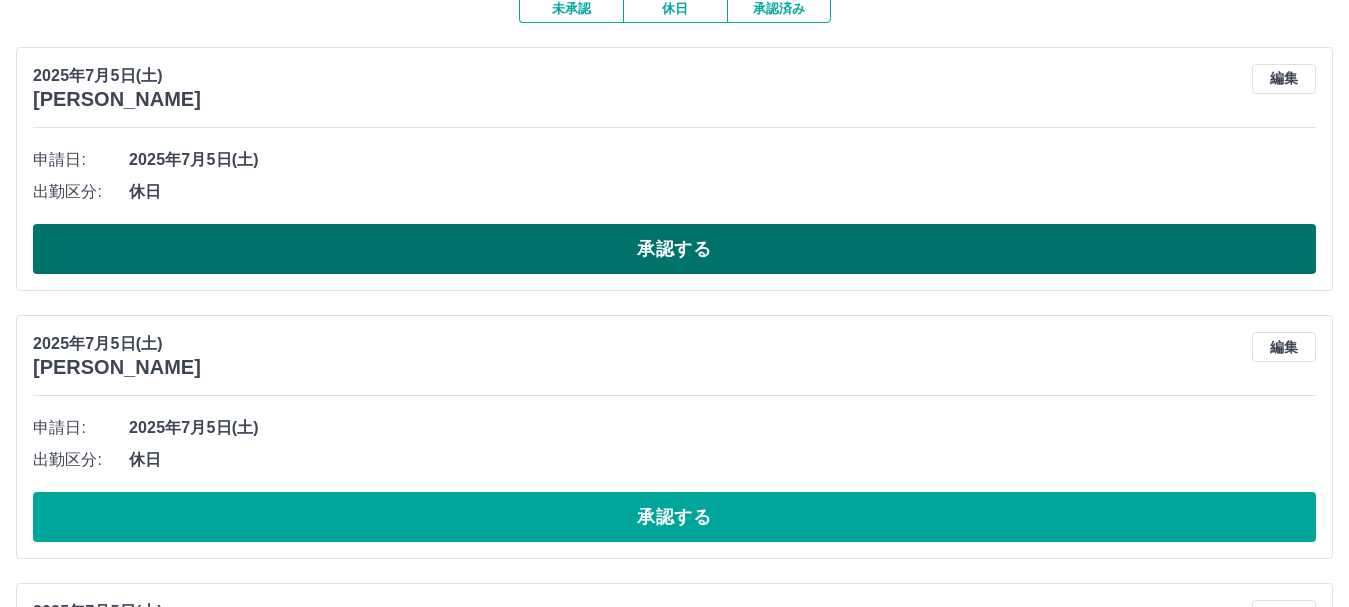 click on "承認する" at bounding box center (674, 249) 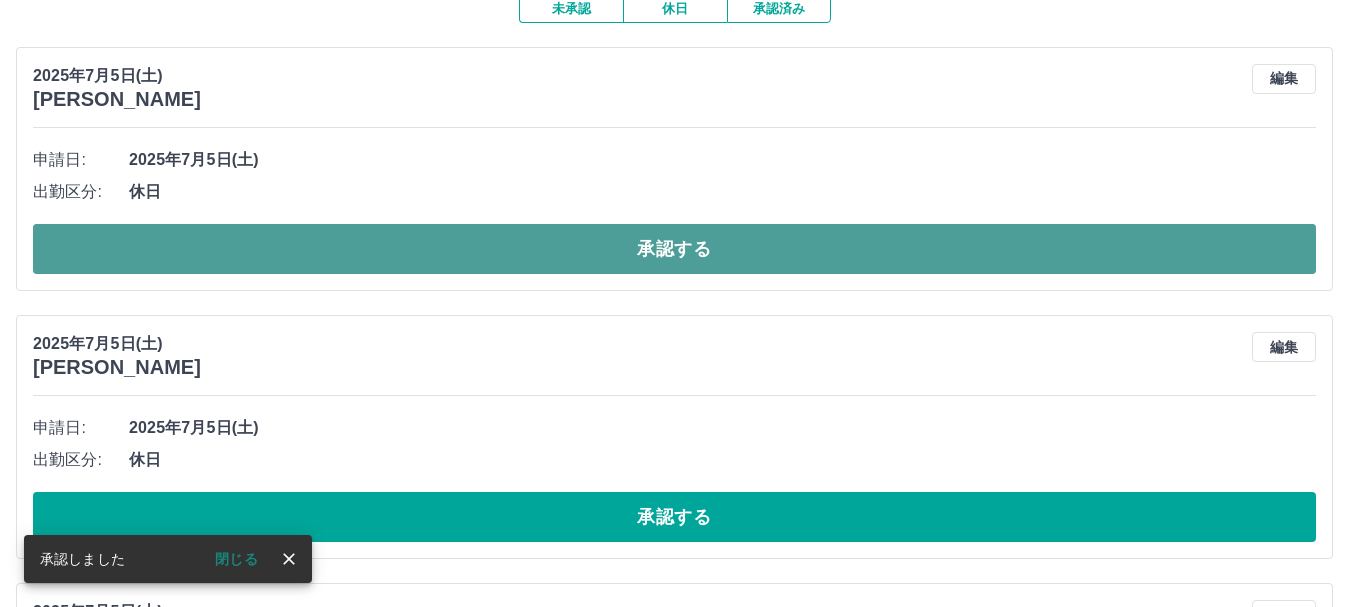 click on "承認する" at bounding box center [674, 249] 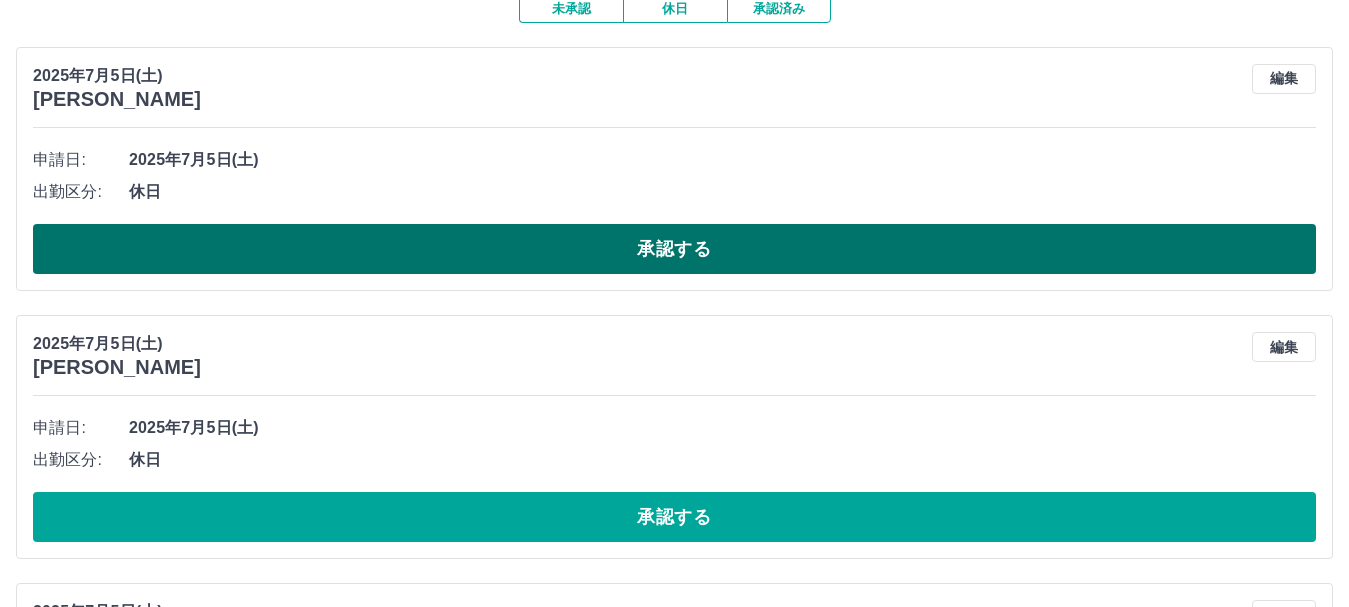 click on "承認する" at bounding box center [674, 249] 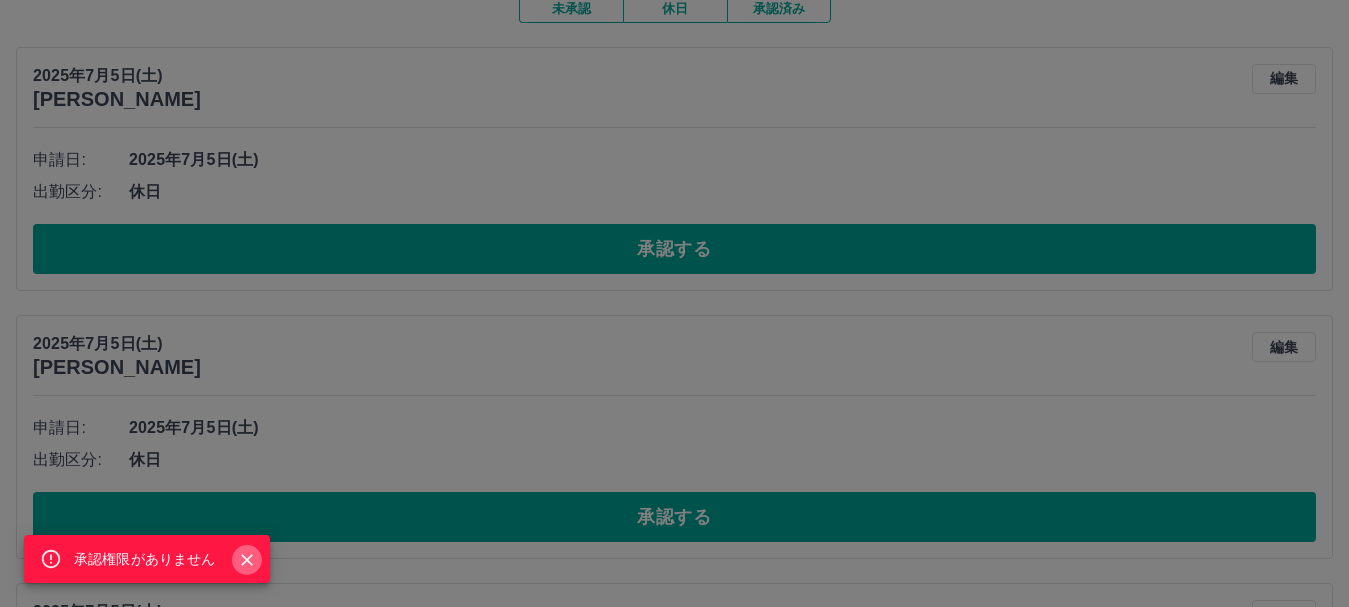 click 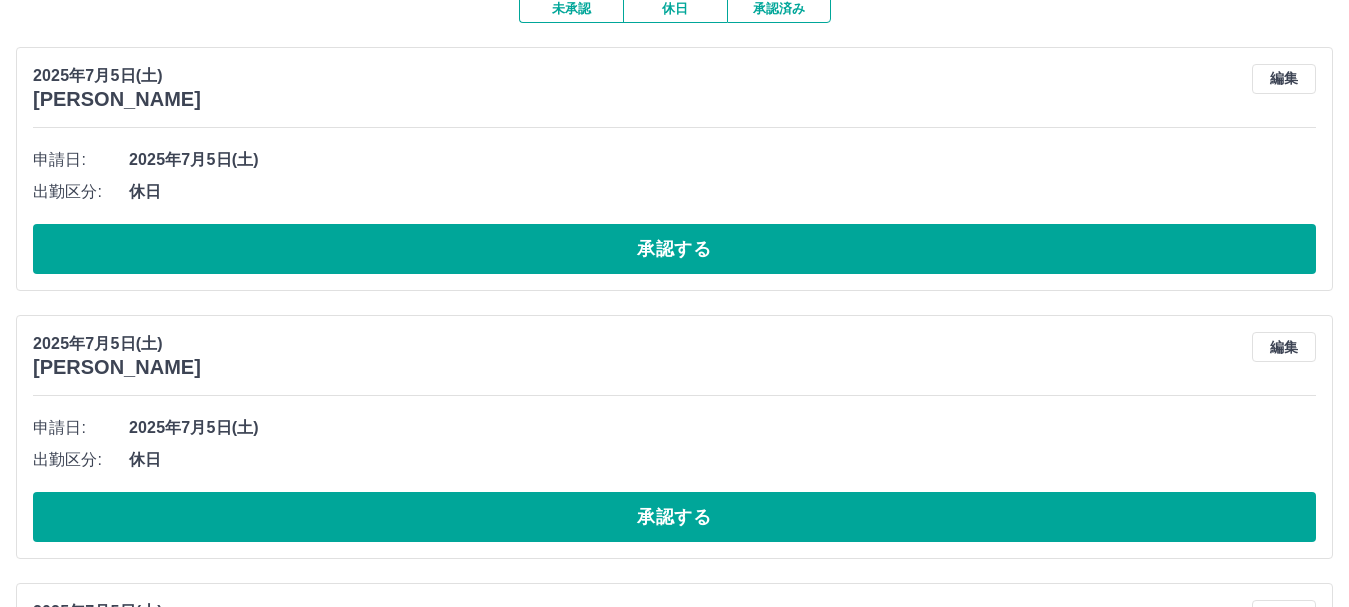 click on "出勤区分: 休日" at bounding box center [674, 192] 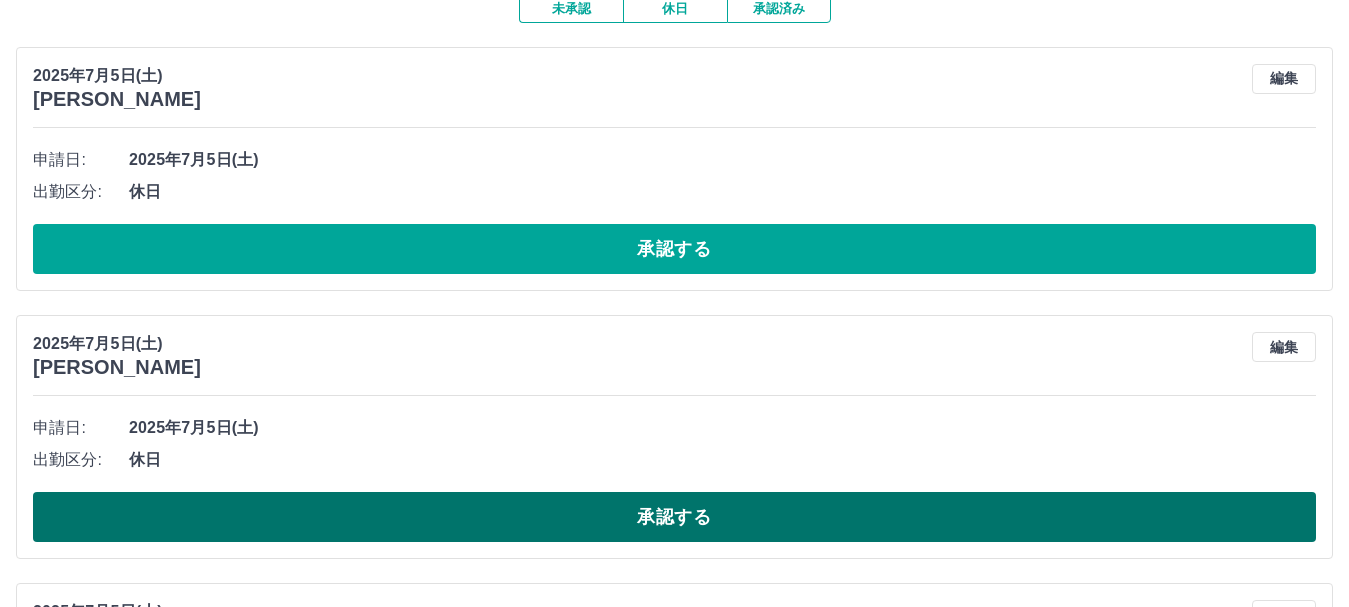 click on "承認する" at bounding box center (674, 517) 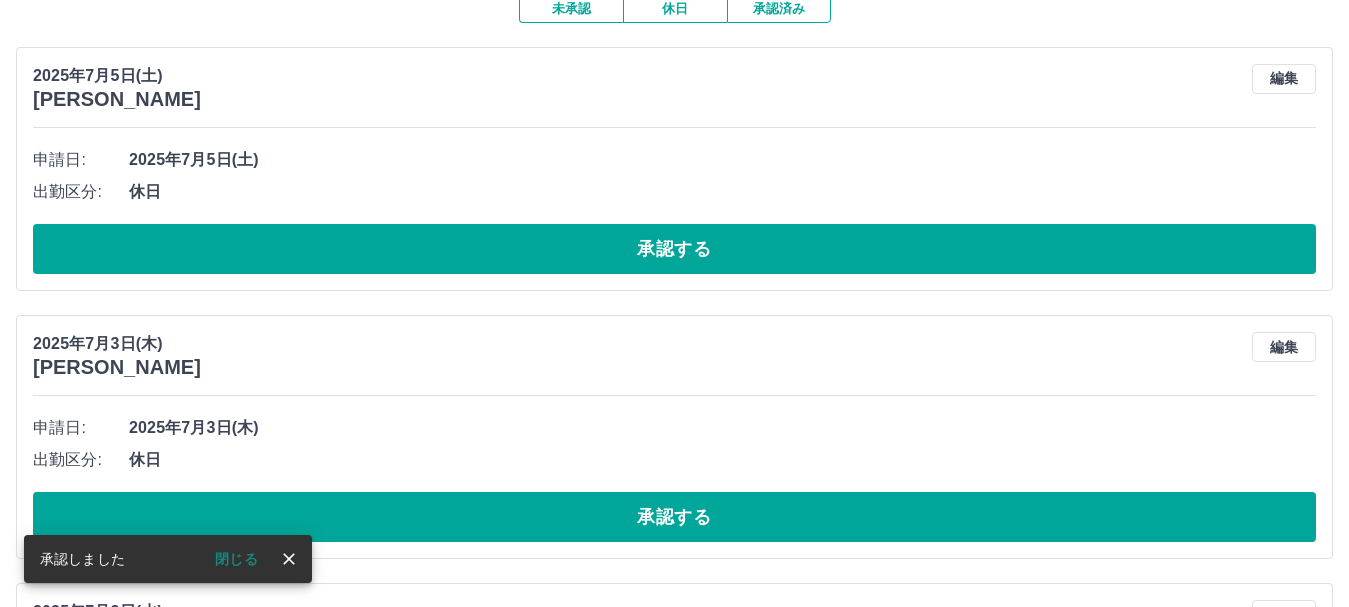 click on "承認する" at bounding box center [674, 517] 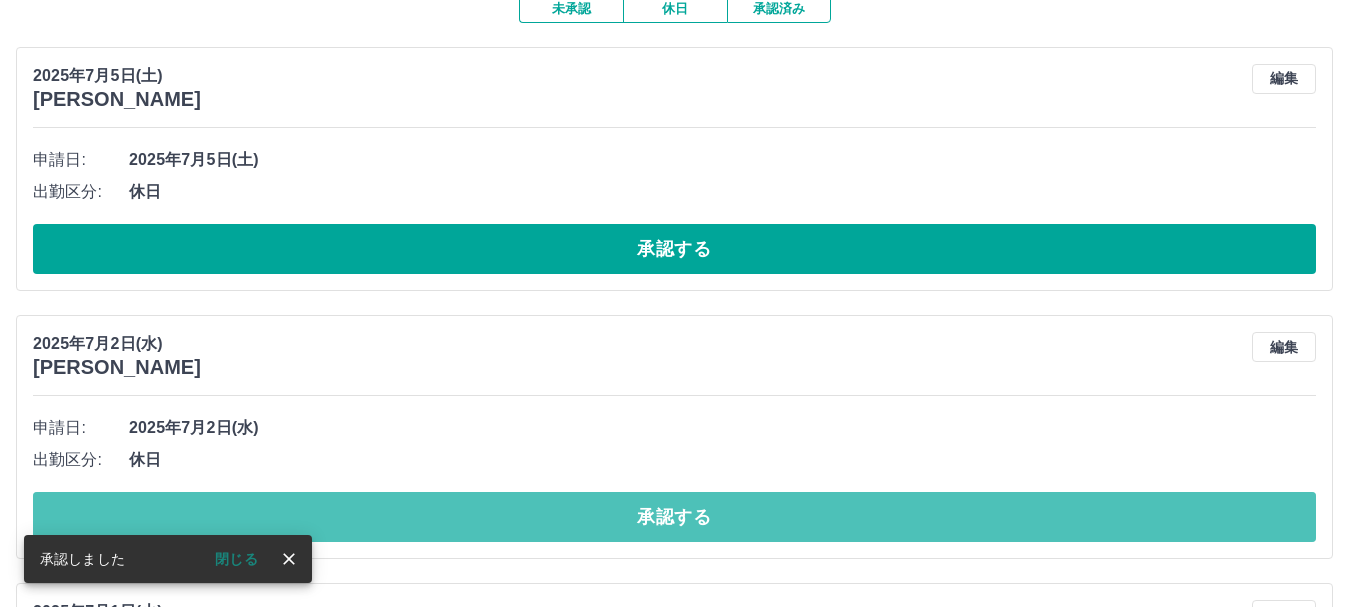 click on "承認する" at bounding box center (674, 517) 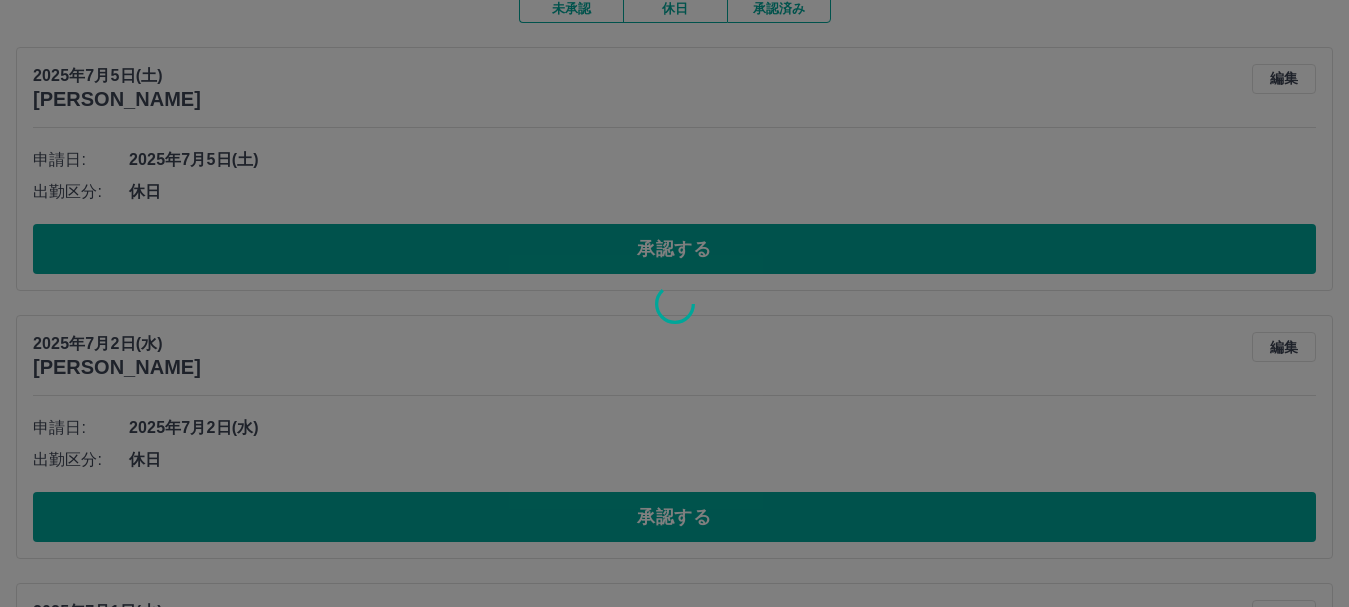 scroll, scrollTop: 167, scrollLeft: 0, axis: vertical 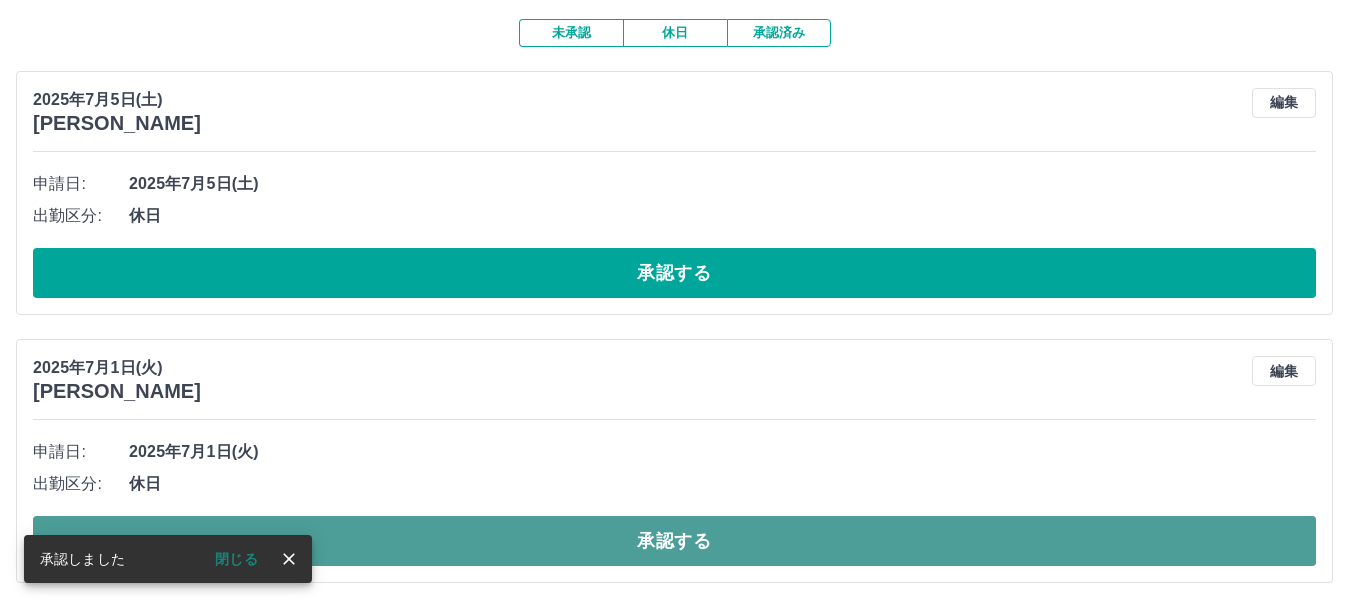 click on "承認する" at bounding box center [674, 541] 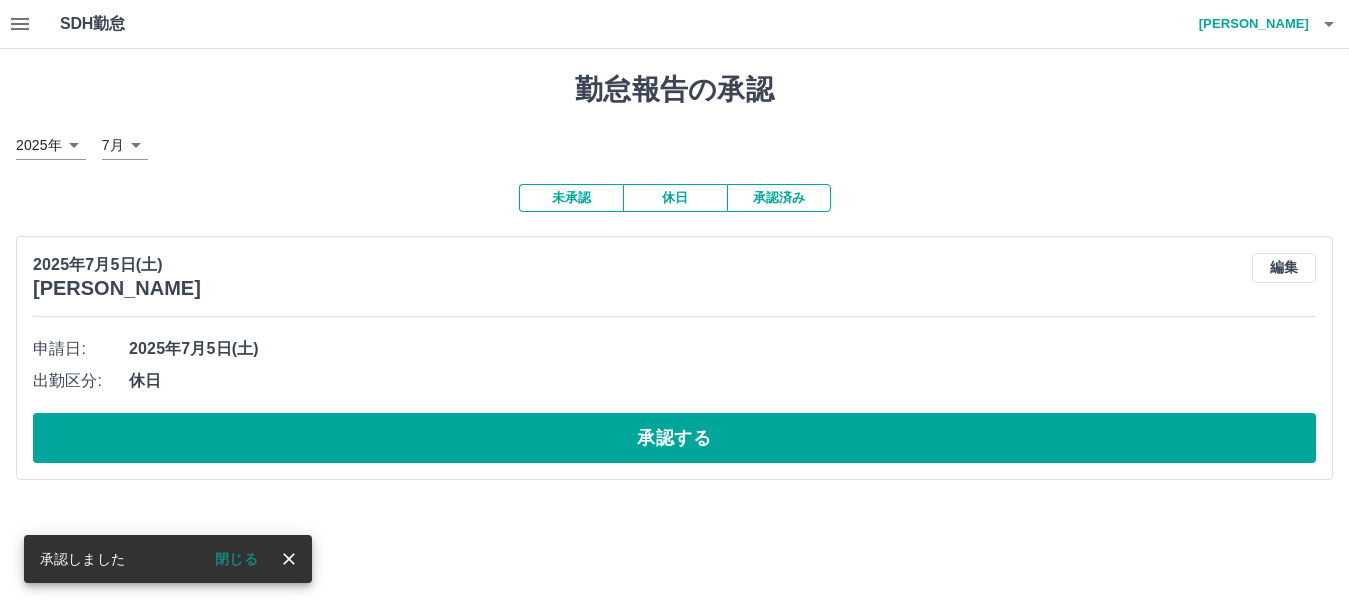 scroll, scrollTop: 0, scrollLeft: 0, axis: both 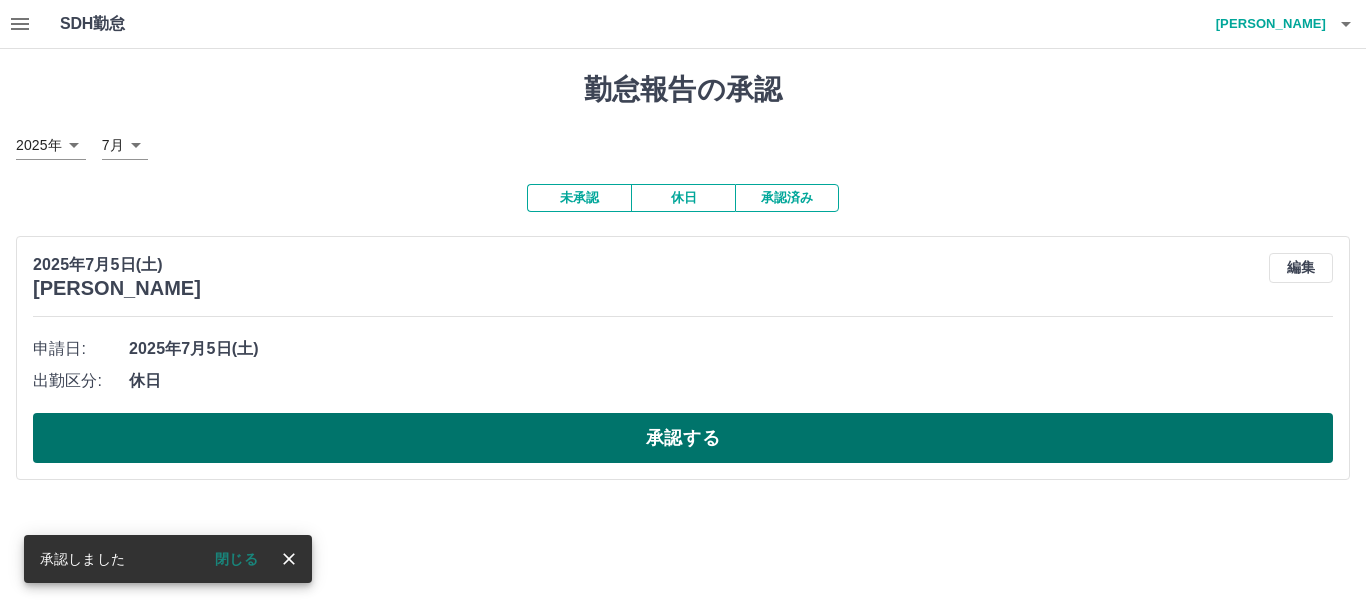 click on "承認する" at bounding box center (683, 438) 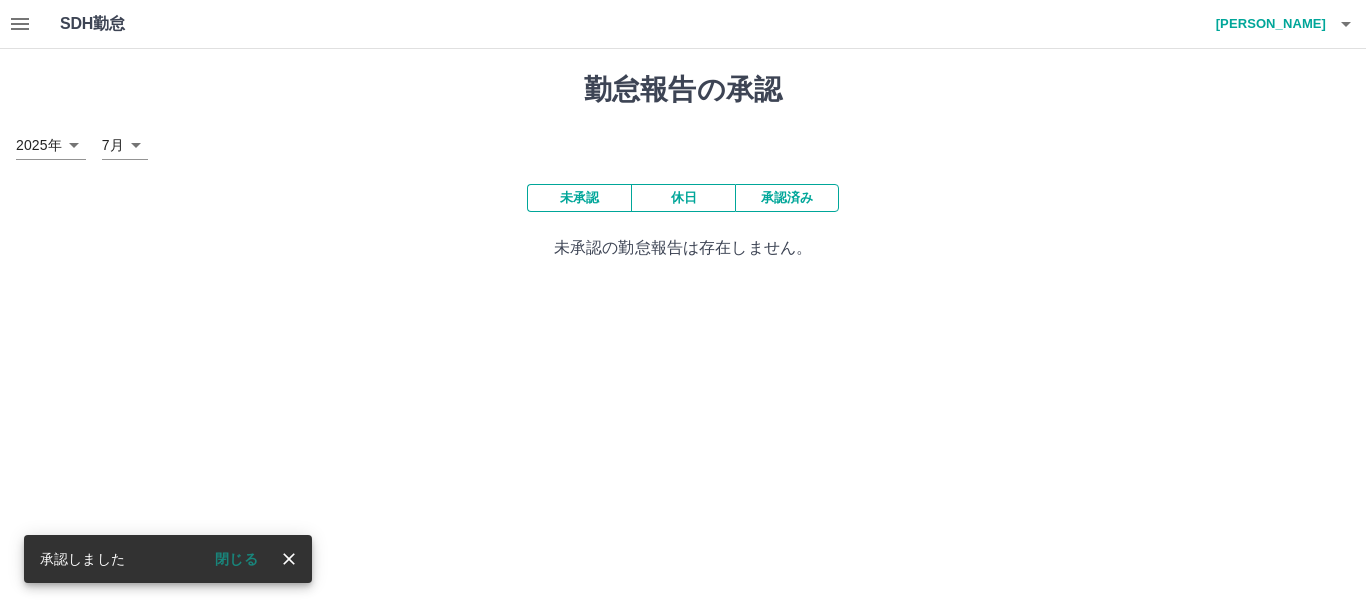 click on "承認済み" at bounding box center (787, 198) 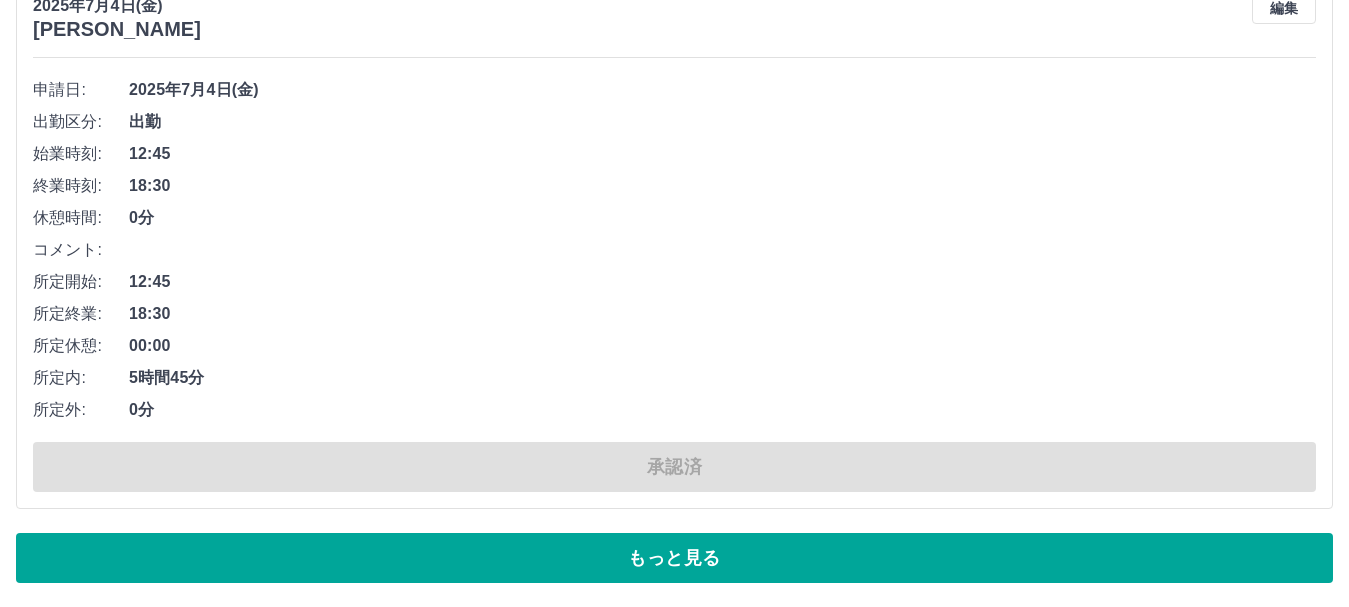 scroll, scrollTop: 12459, scrollLeft: 0, axis: vertical 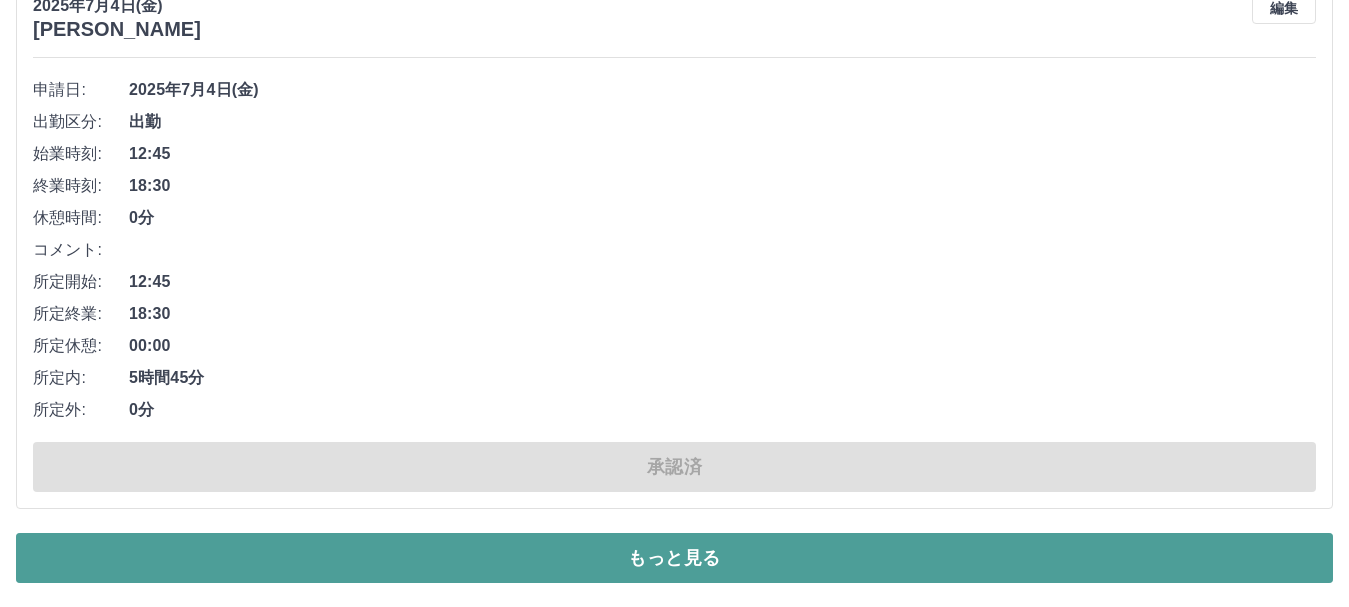 click on "もっと見る" at bounding box center (674, 558) 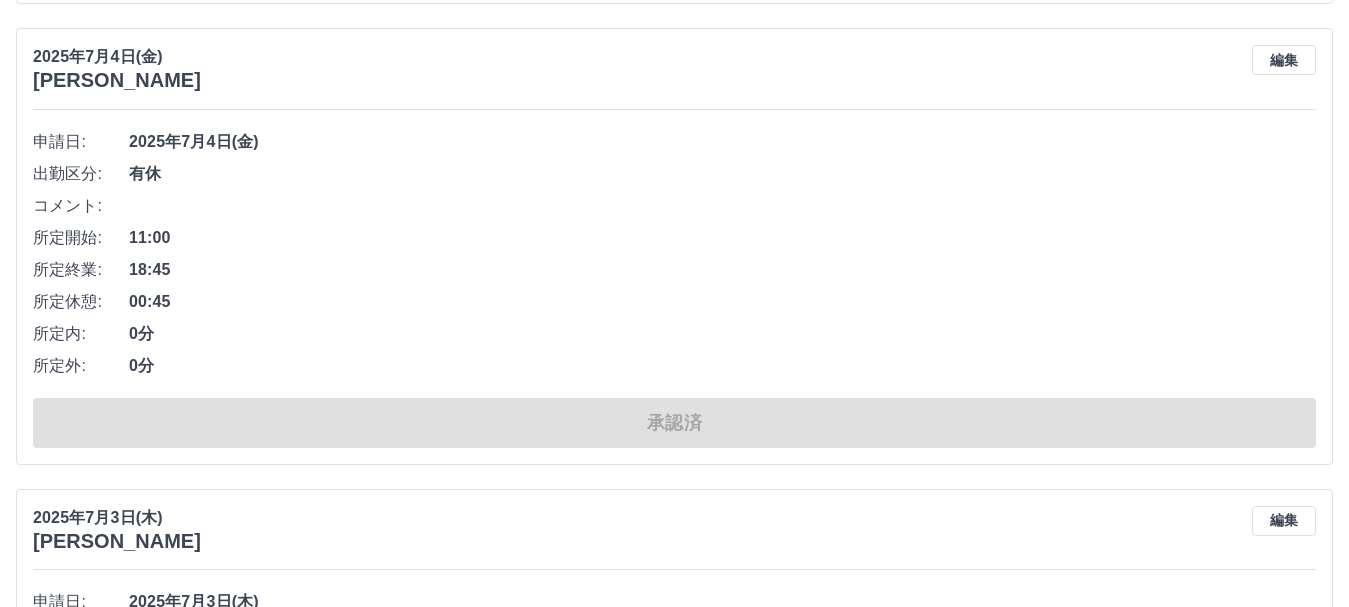scroll, scrollTop: 13521, scrollLeft: 0, axis: vertical 